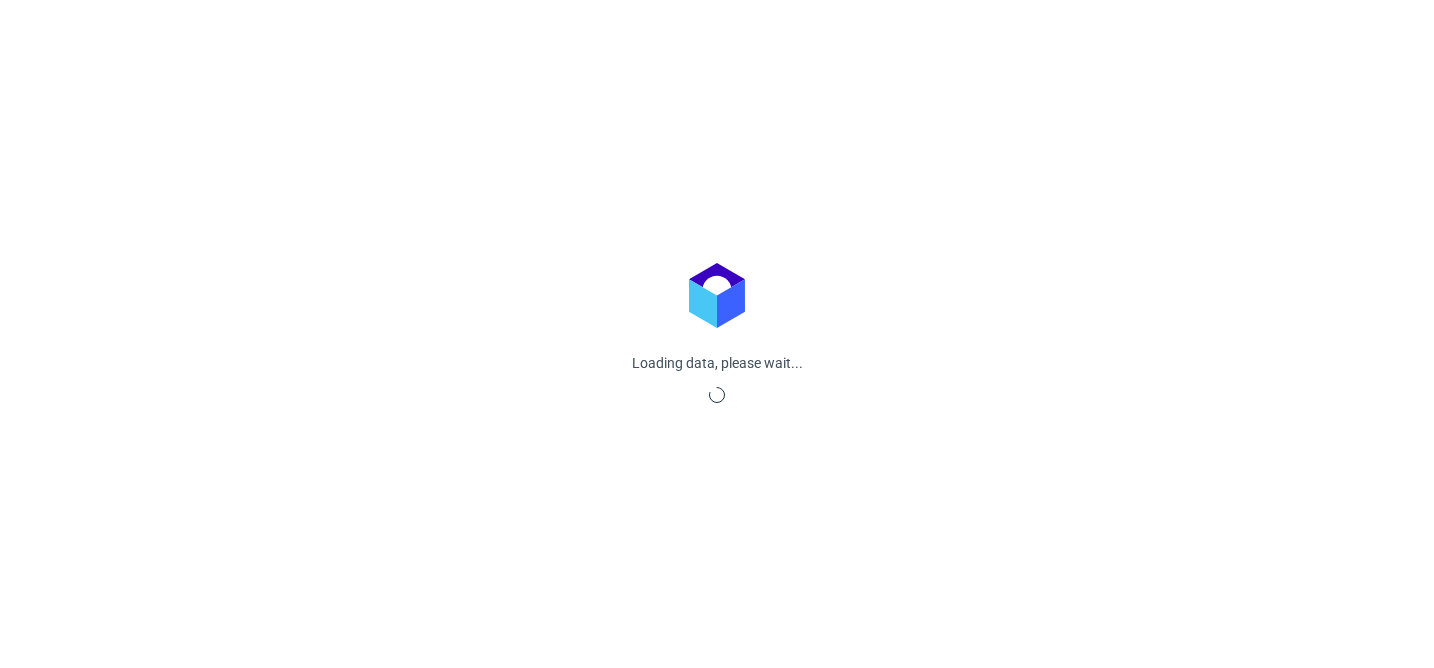 scroll, scrollTop: 0, scrollLeft: 0, axis: both 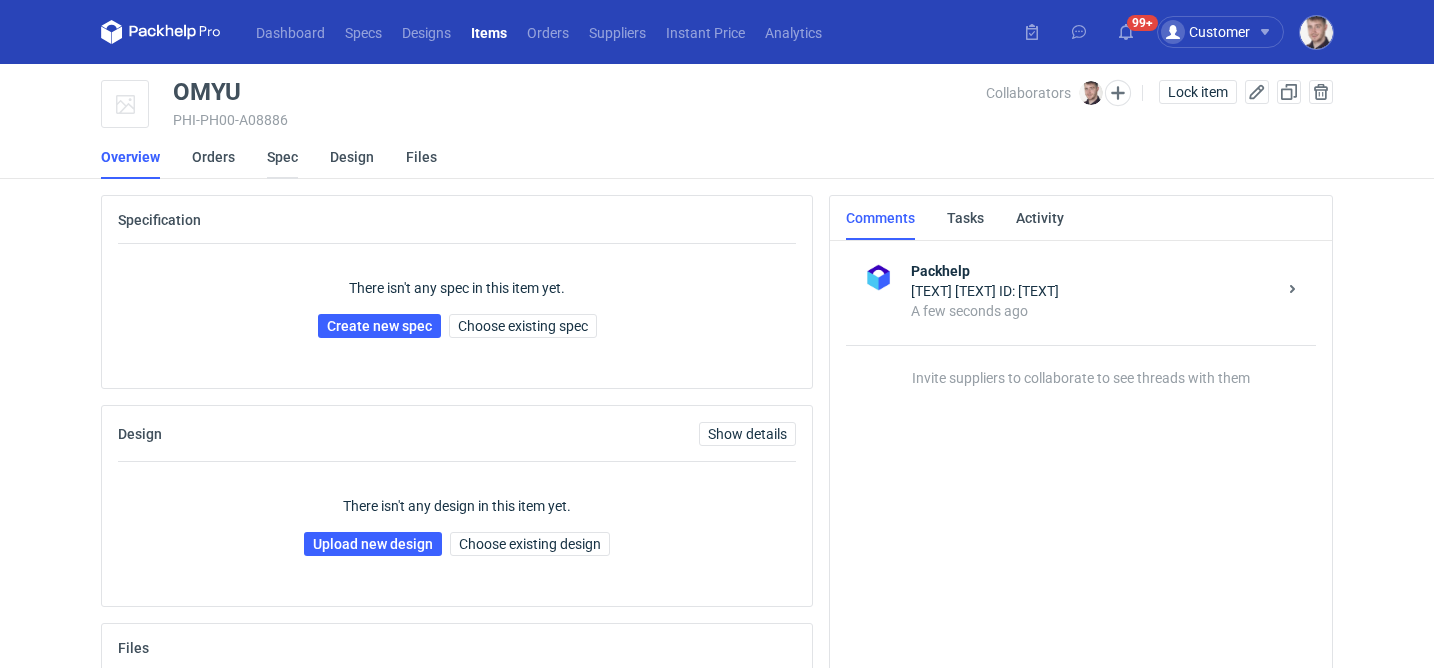 click on "Spec" at bounding box center (282, 157) 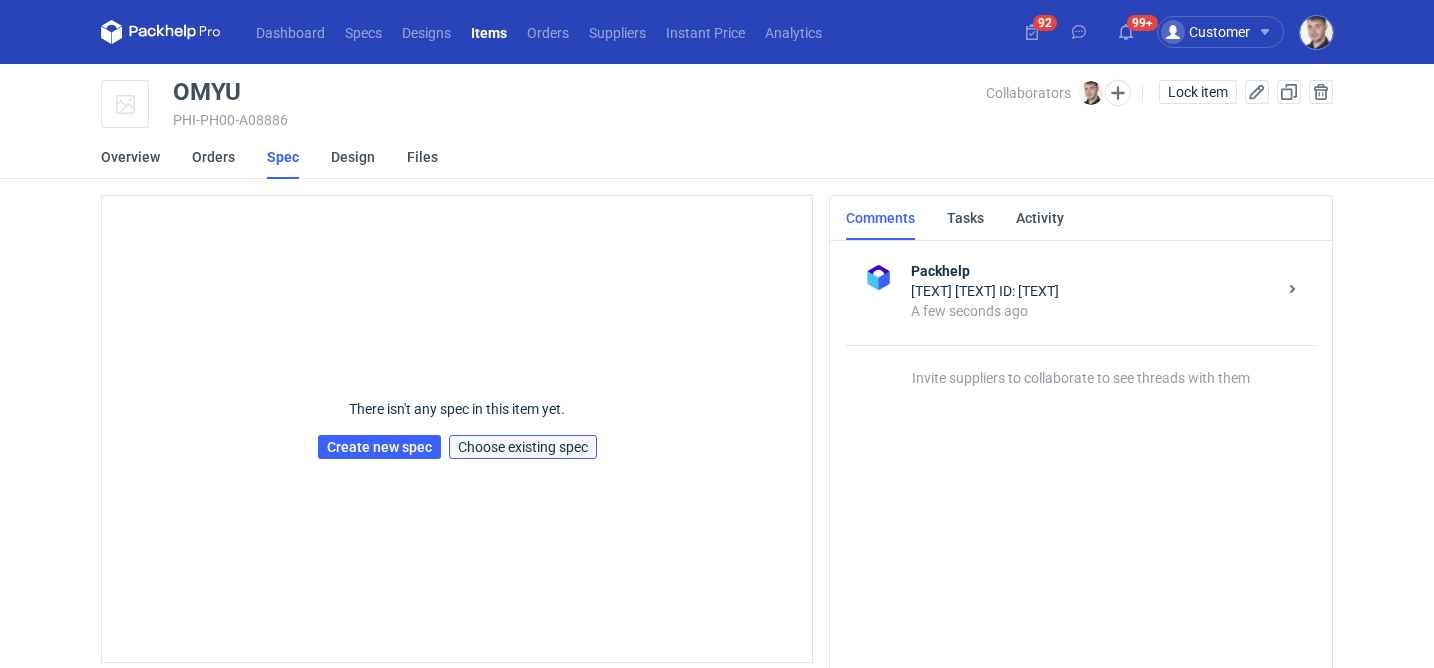 click on "Choose existing spec" at bounding box center [523, 447] 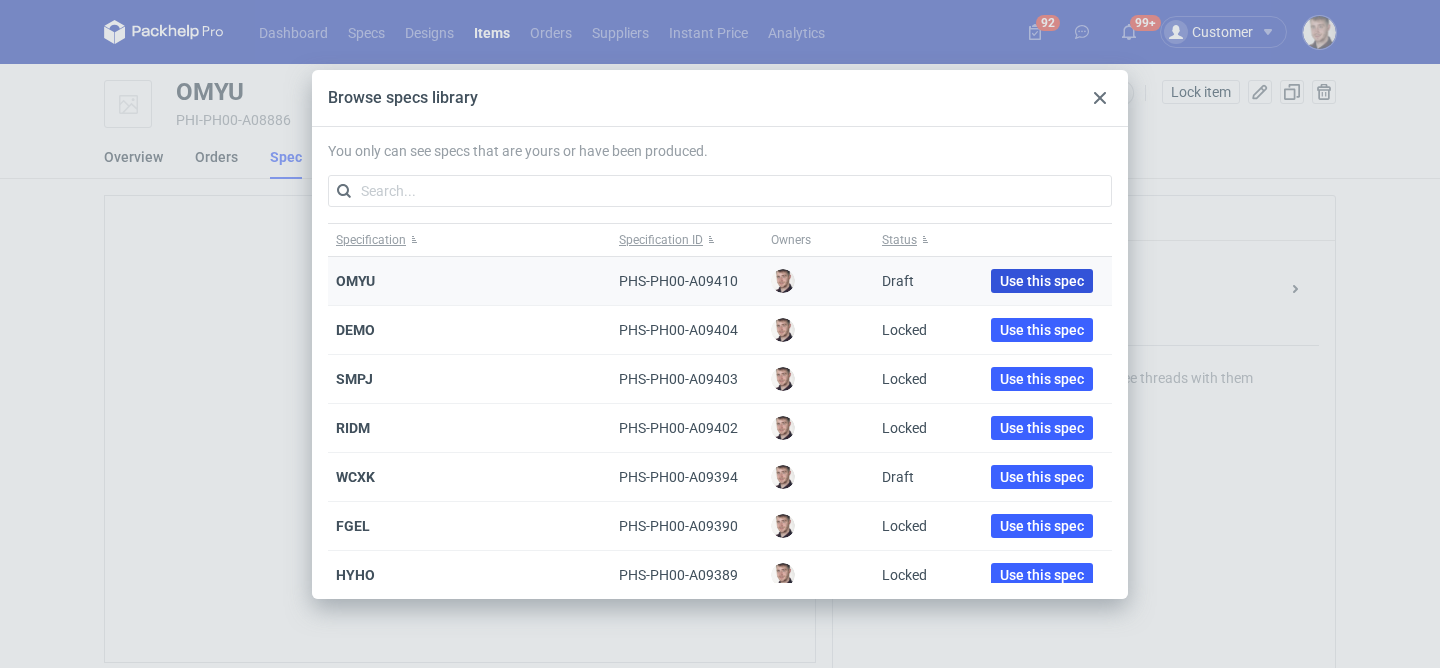 click on "Use this spec" at bounding box center (1042, 281) 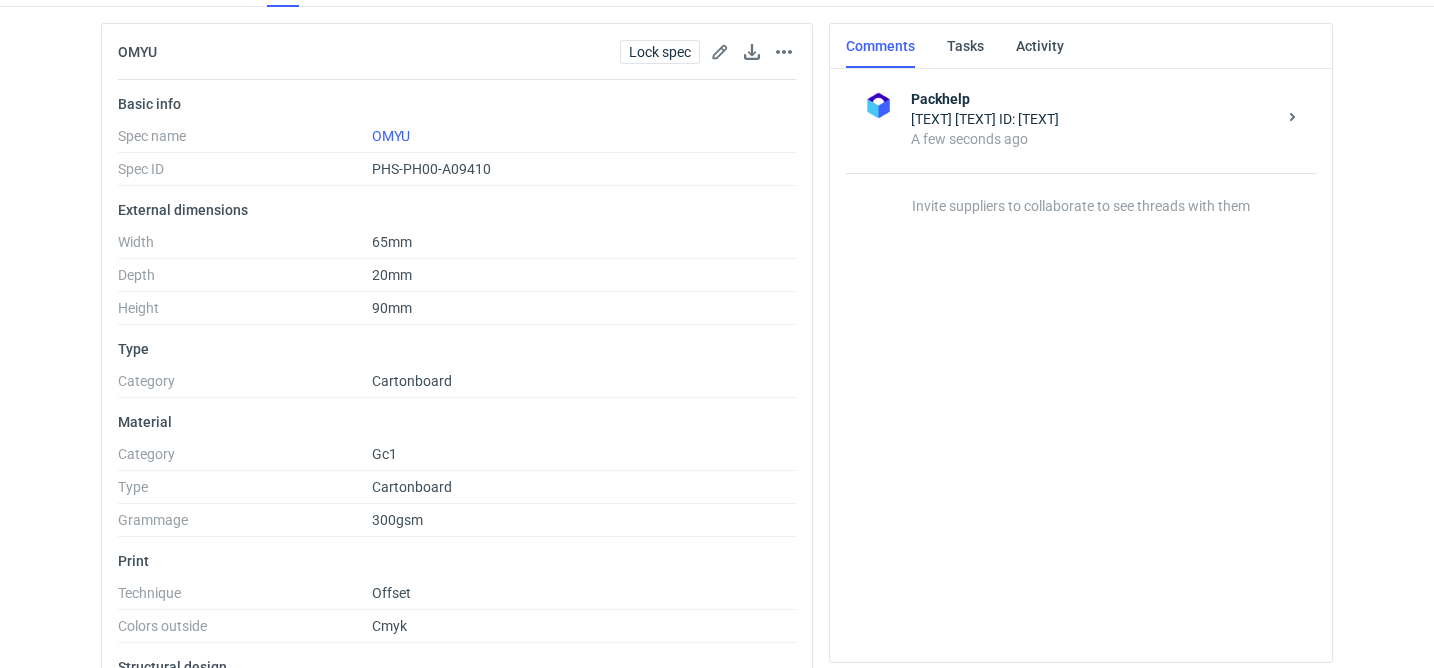 scroll, scrollTop: 0, scrollLeft: 0, axis: both 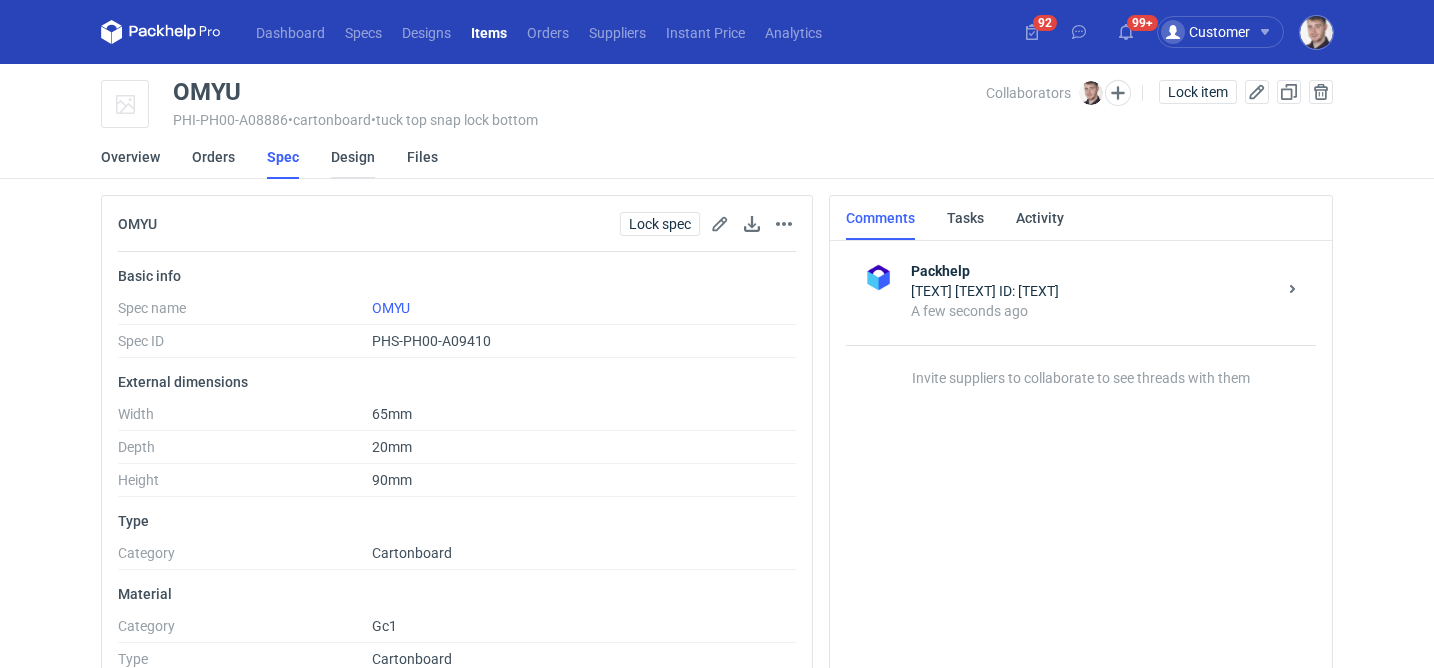click on "Design" at bounding box center (353, 157) 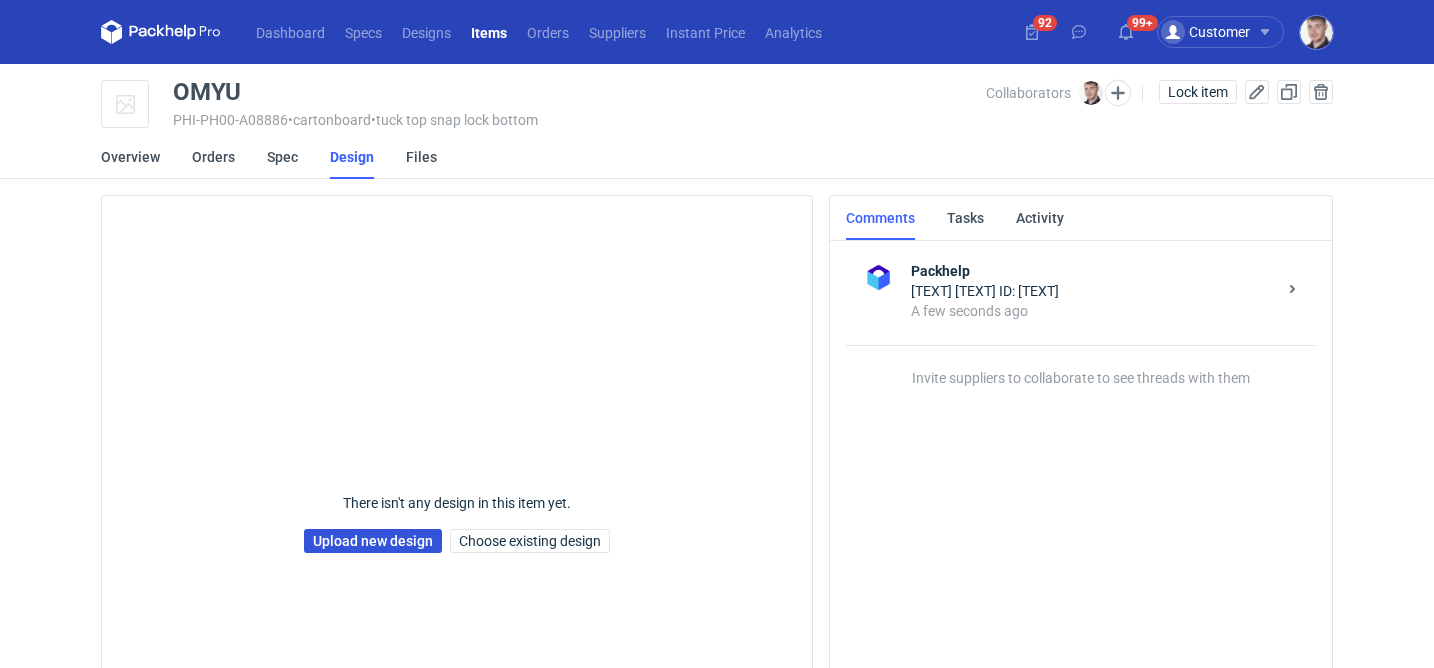 click on "Upload new design" at bounding box center [373, 541] 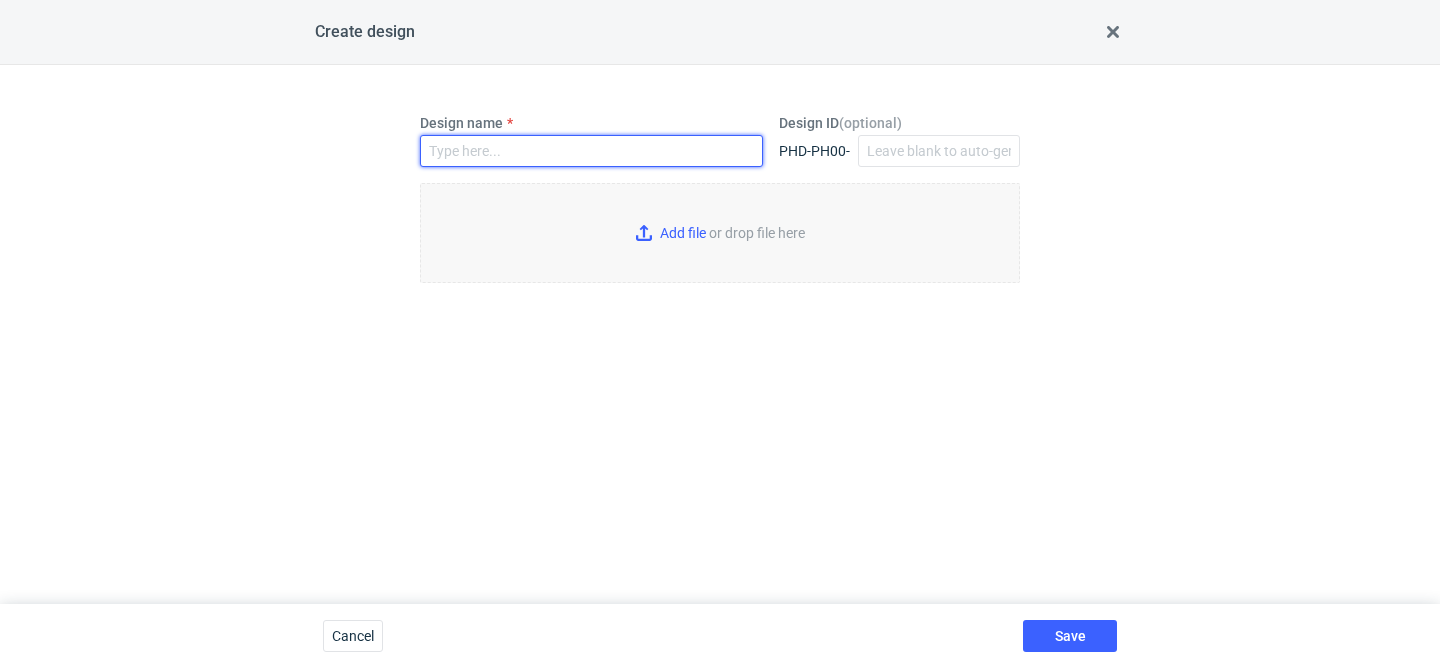 click on "Design name" at bounding box center [591, 151] 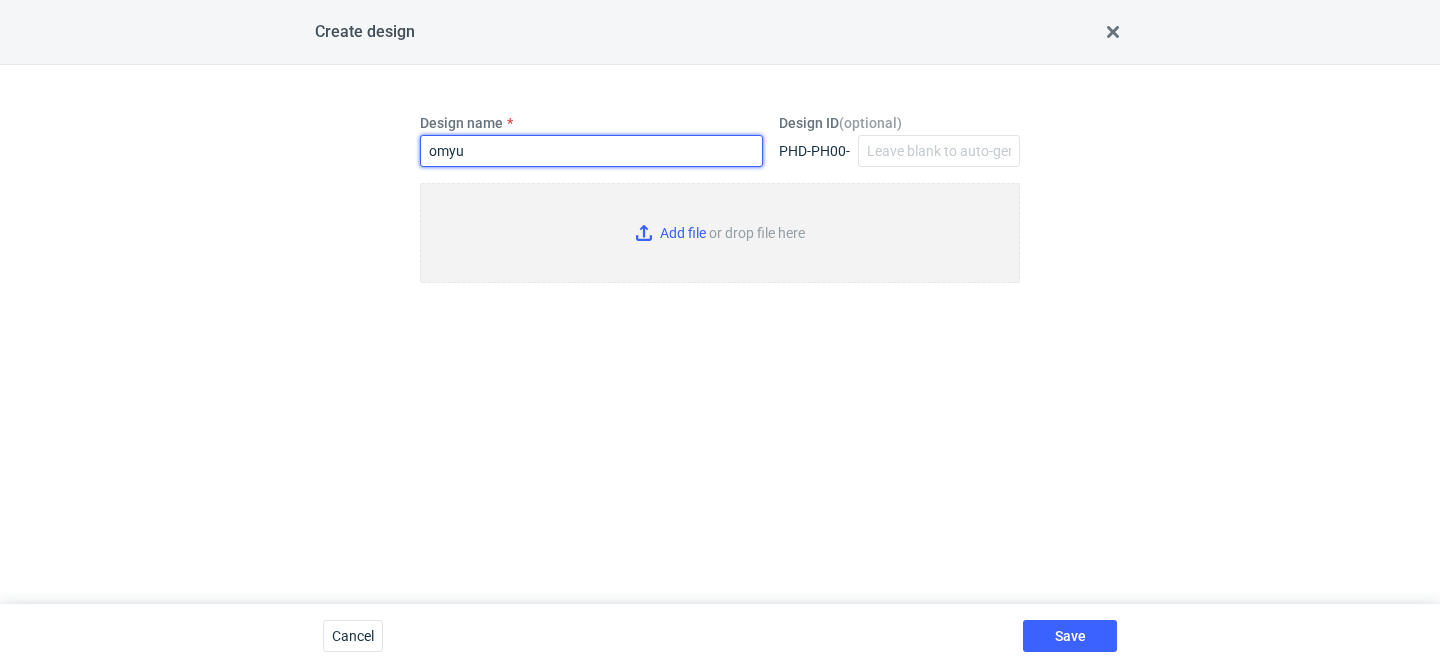 type on "omyu" 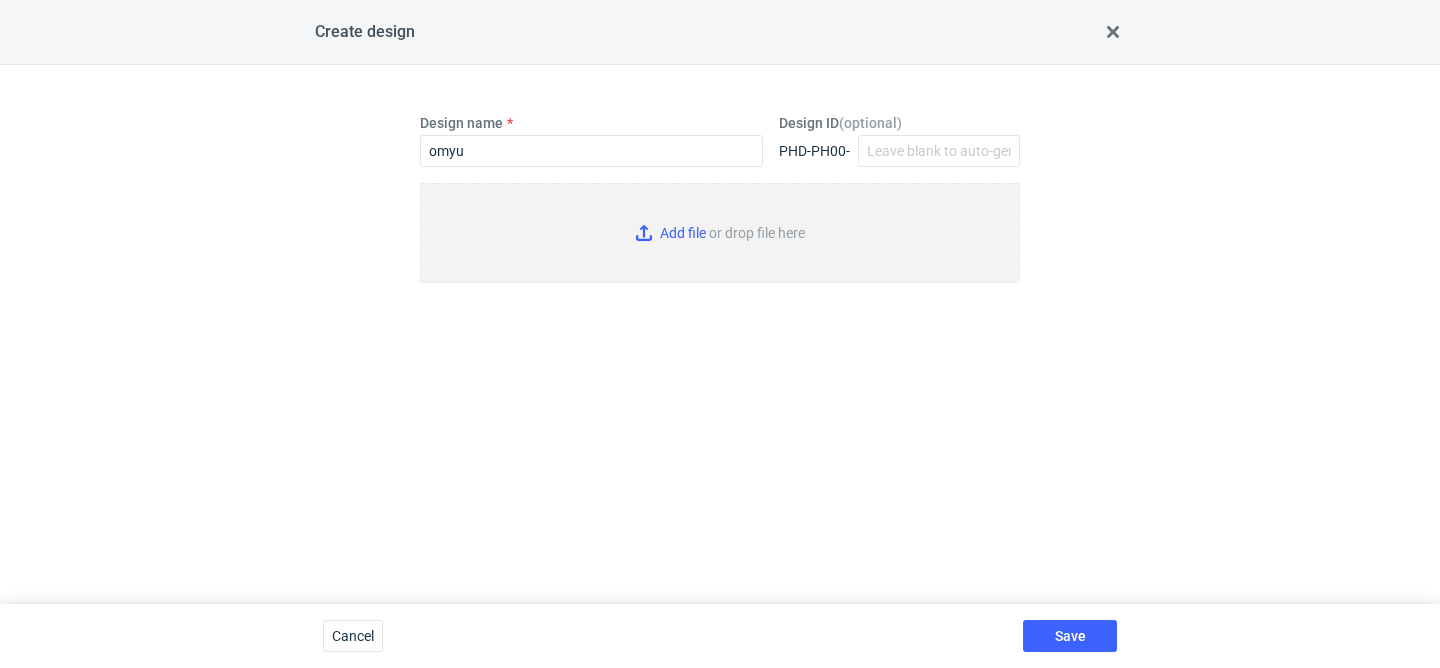 click on "Add file   or drop file here" at bounding box center (720, 233) 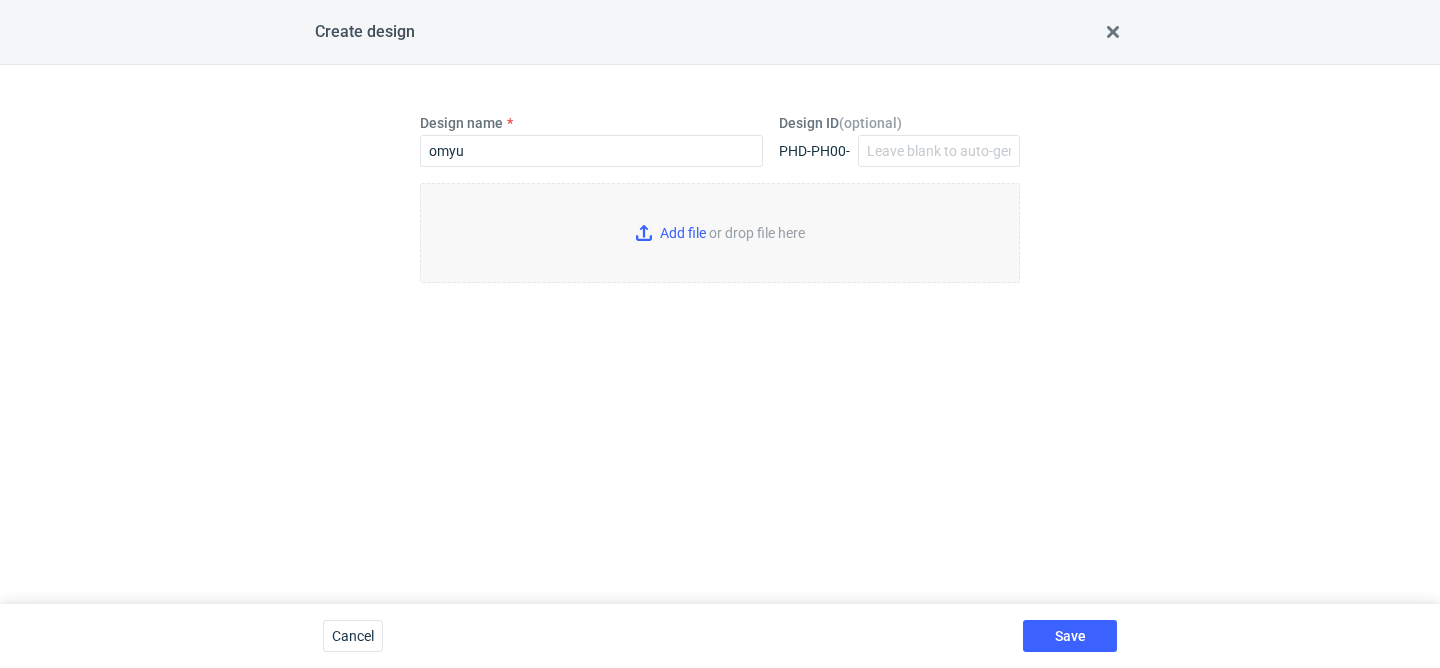 type on "[FILE_PATH]" 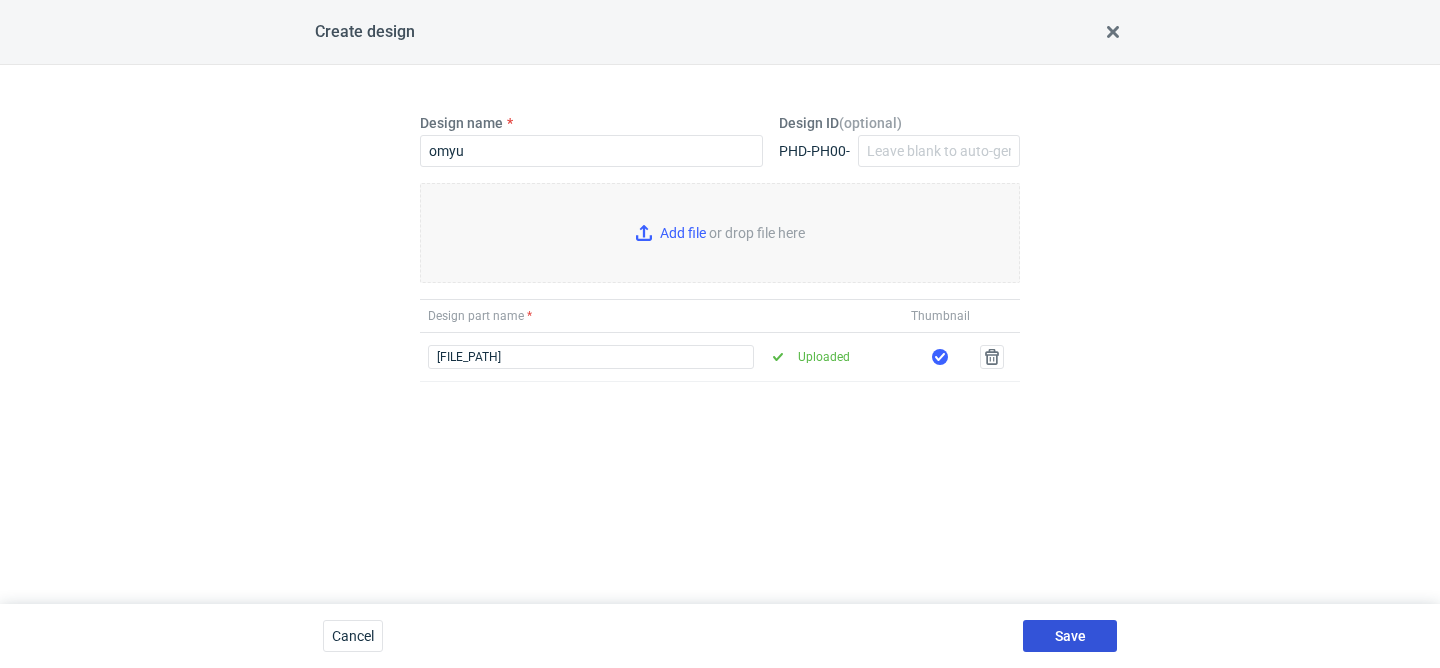 click on "Save" at bounding box center [1070, 636] 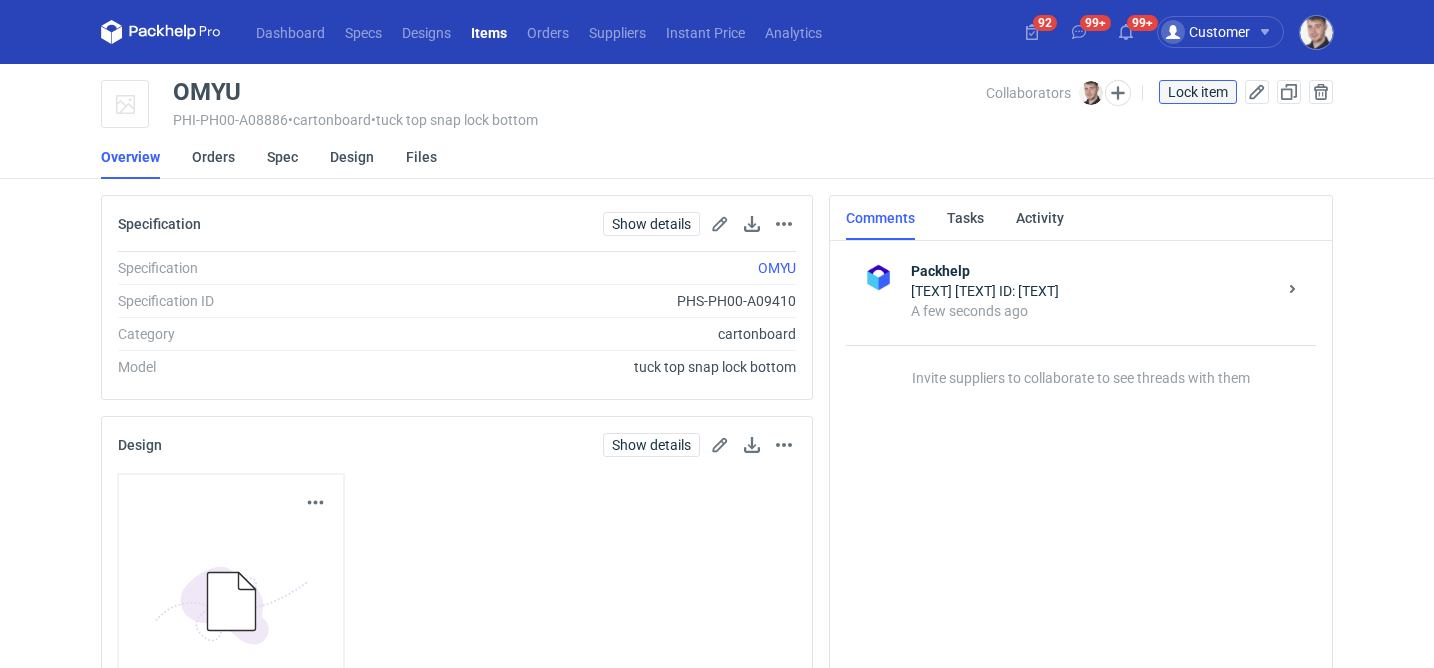 click on "Lock item" at bounding box center (1198, 92) 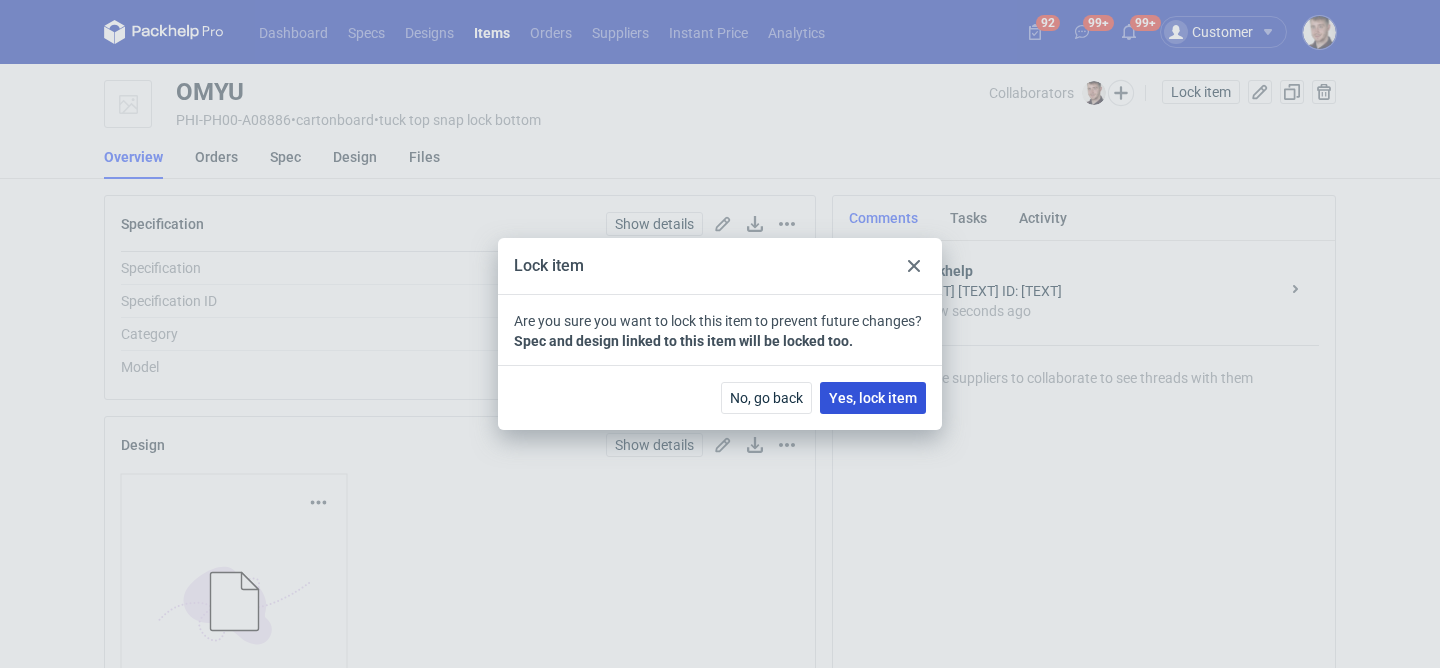 click on "Yes, lock item" at bounding box center [873, 398] 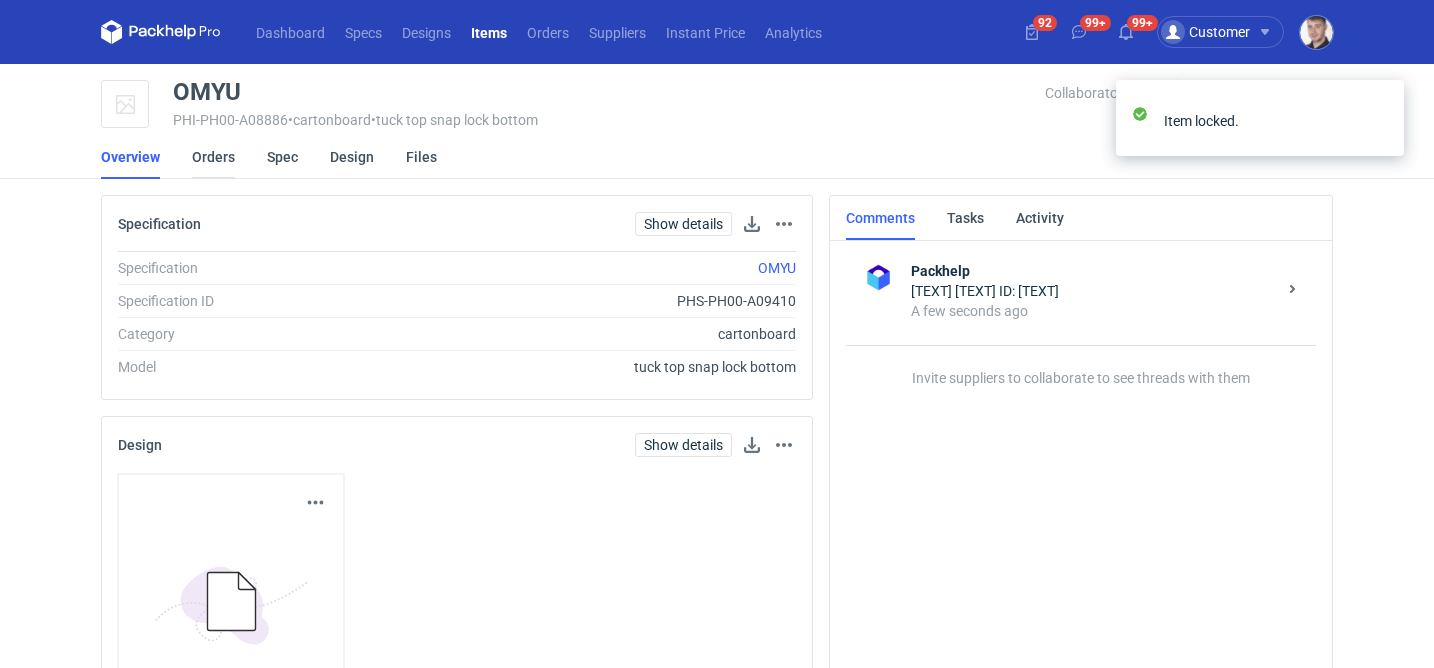 click on "Orders" at bounding box center (213, 157) 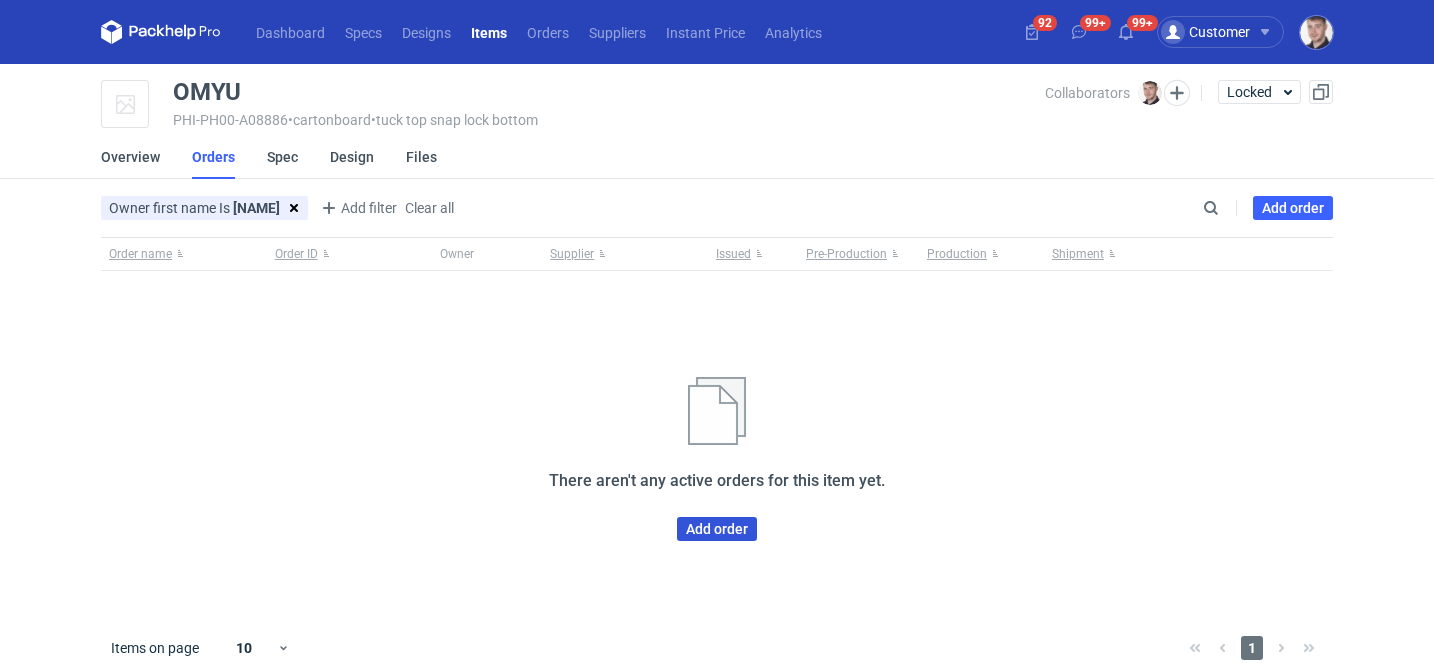 click on "Add order" at bounding box center (717, 529) 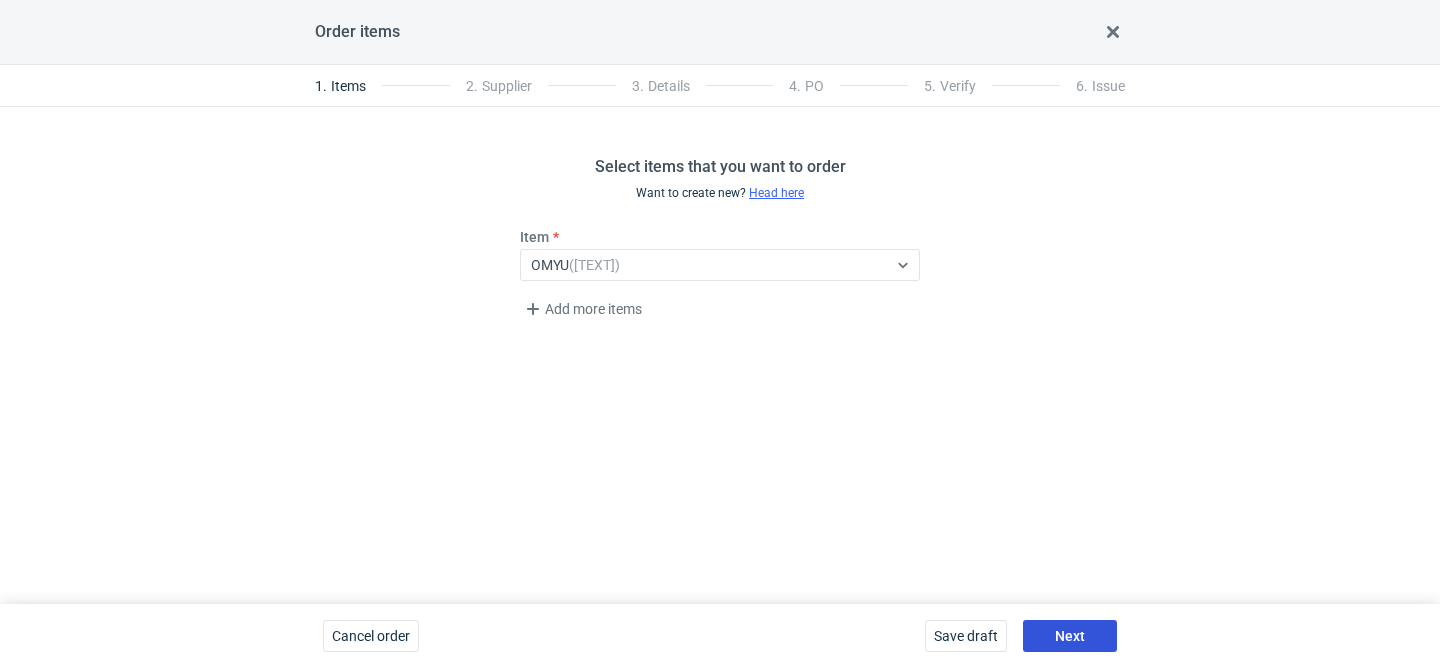click on "Next" at bounding box center [1070, 636] 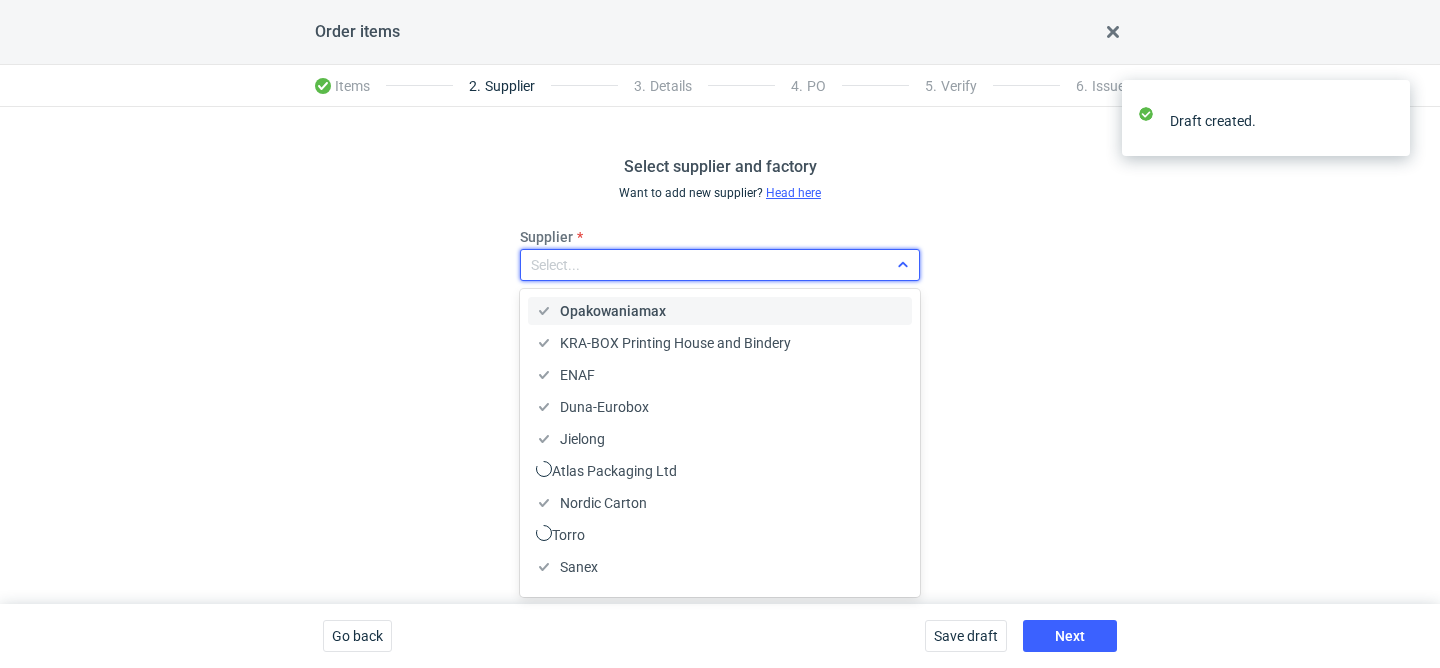 click on "Select..." at bounding box center [704, 265] 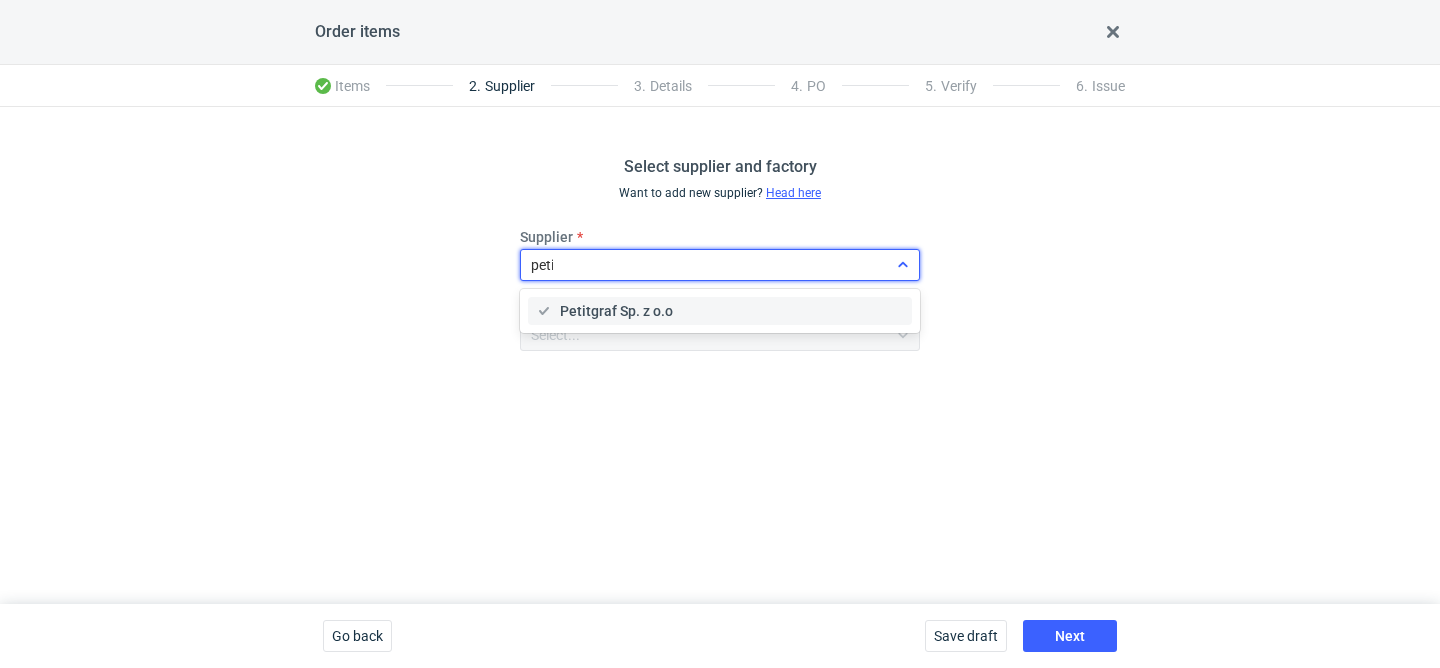 type on "[TEXT]" 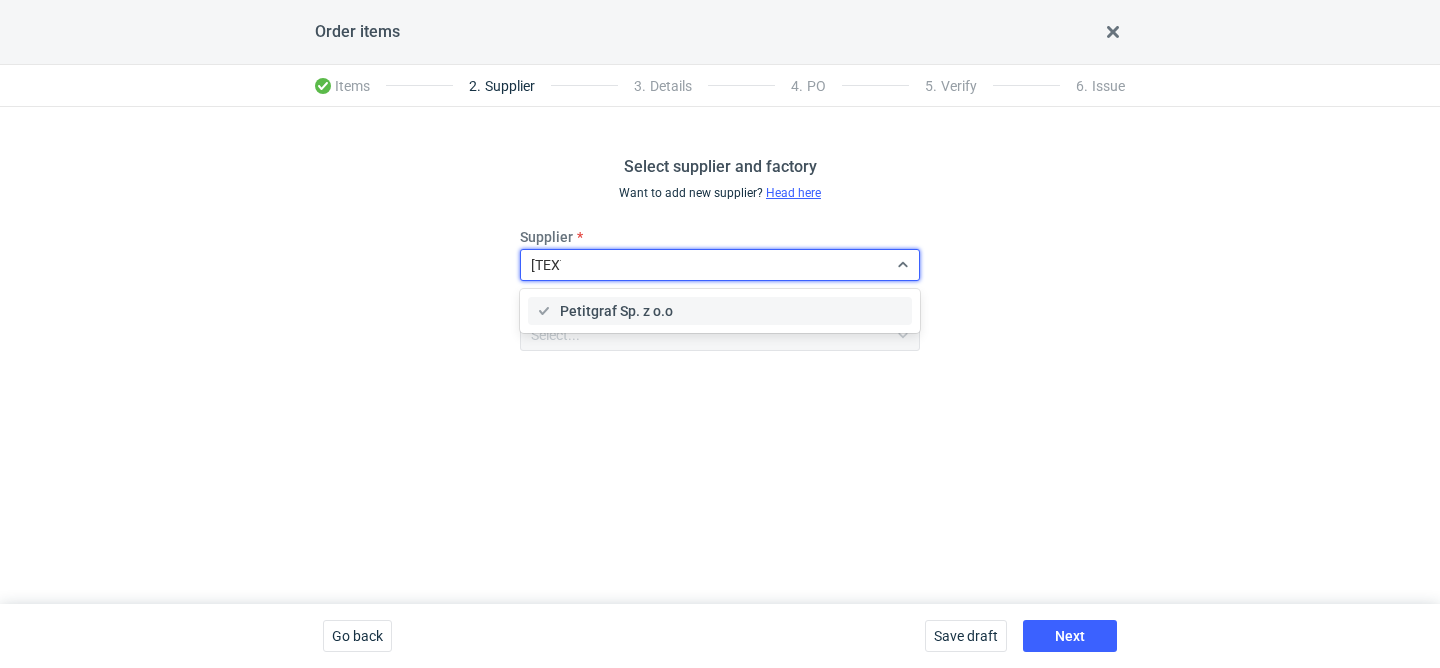 click on "Petitgraf Sp. z o.o" at bounding box center (616, 311) 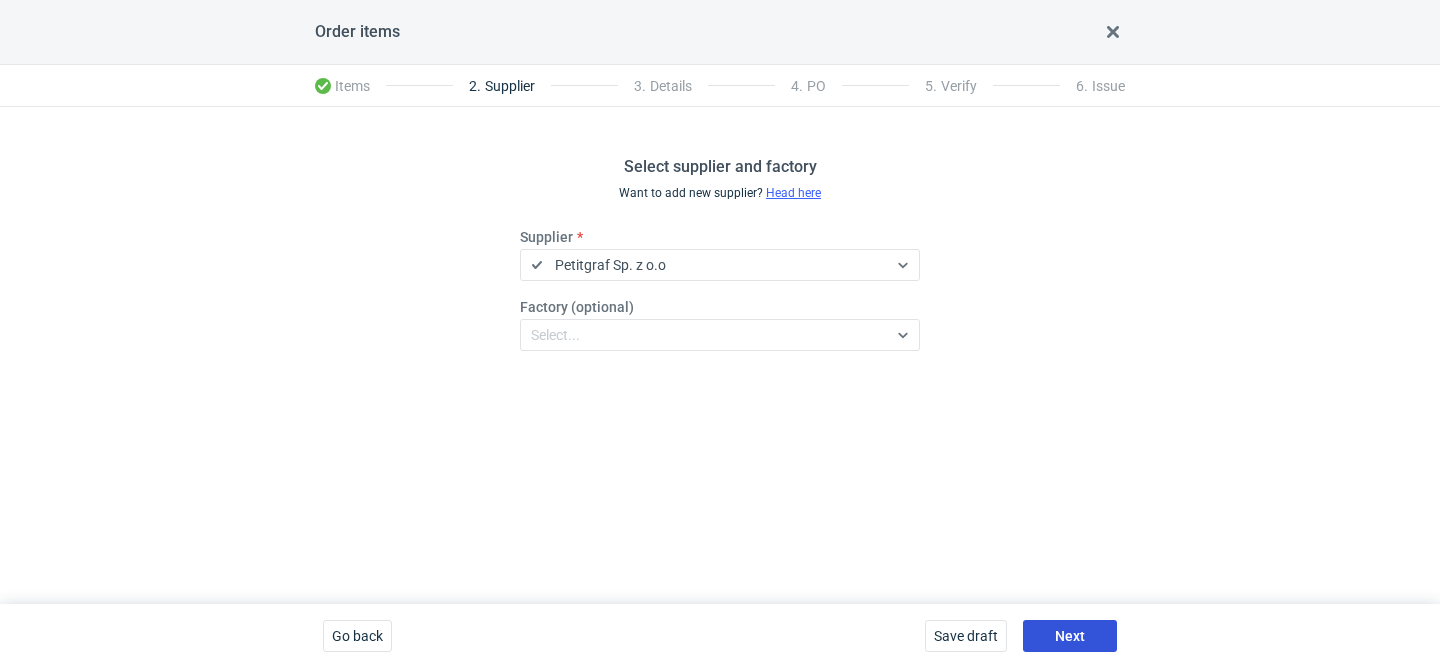 click on "Next" at bounding box center (1070, 636) 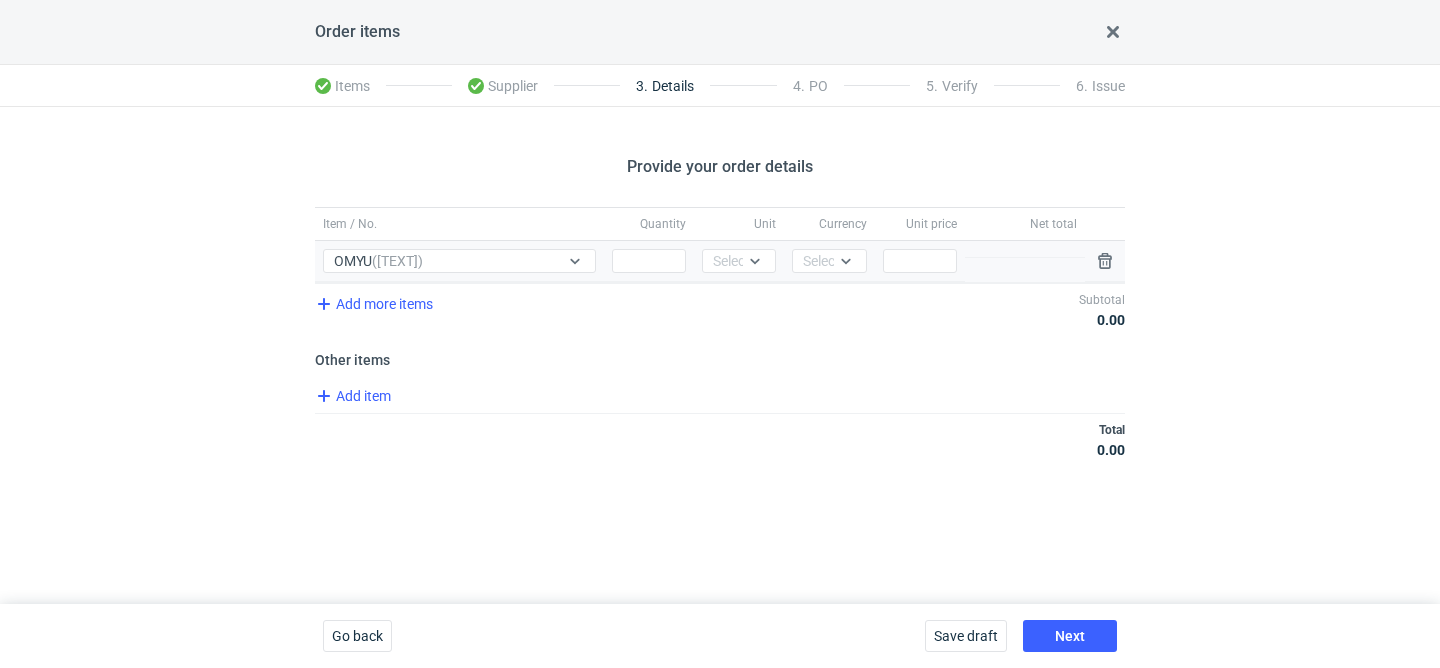click on "Quantity" at bounding box center [649, 261] 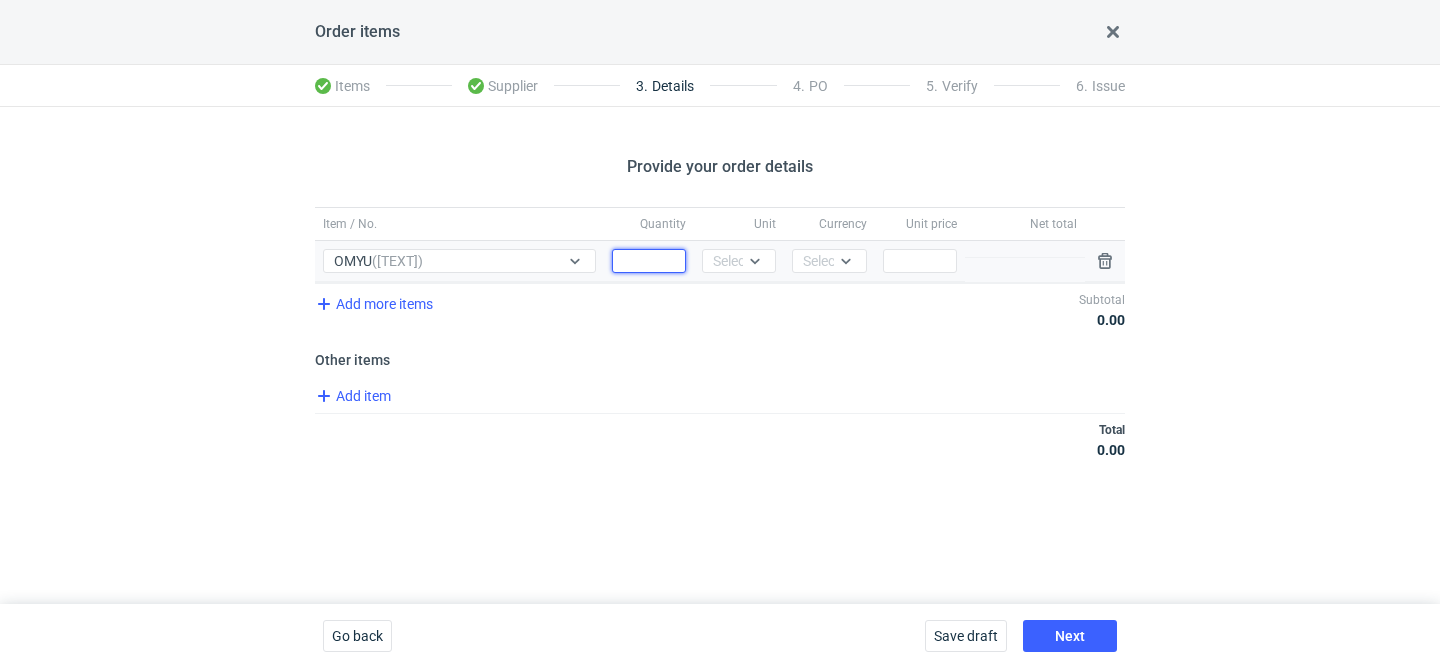 click on "Quantity" at bounding box center [649, 261] 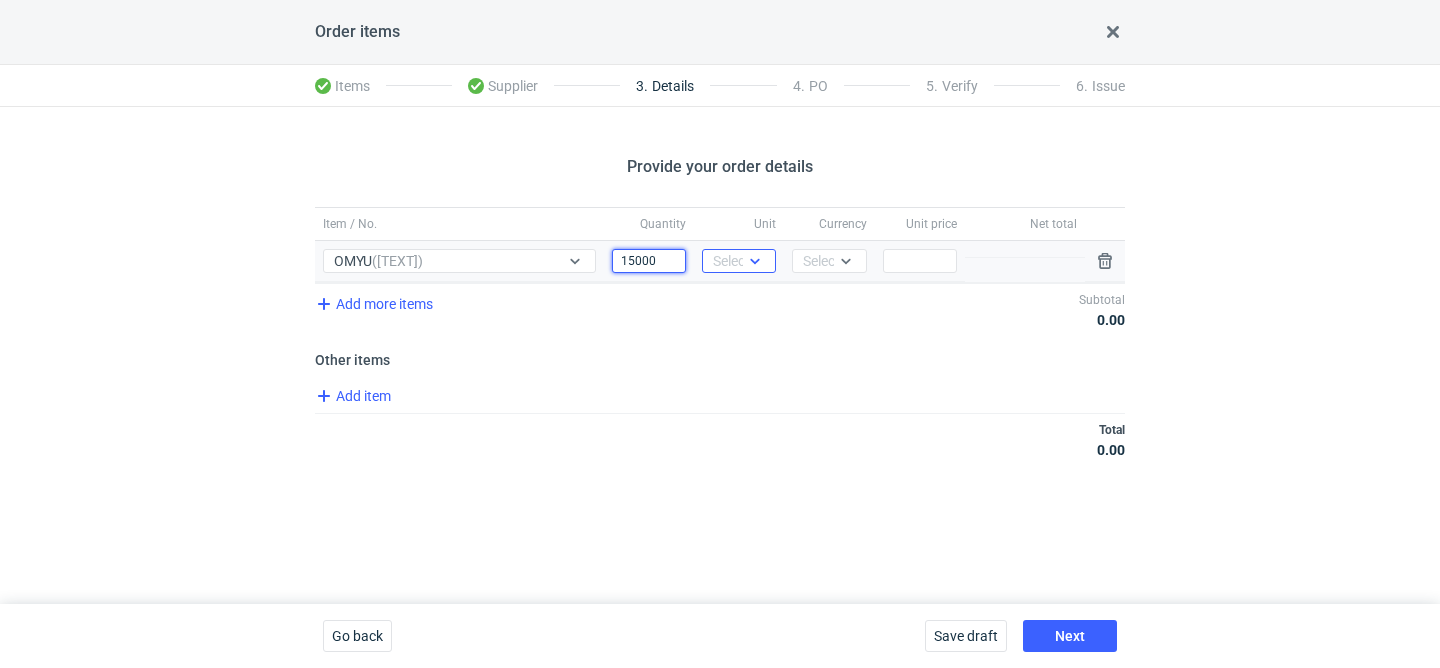 type on "15000" 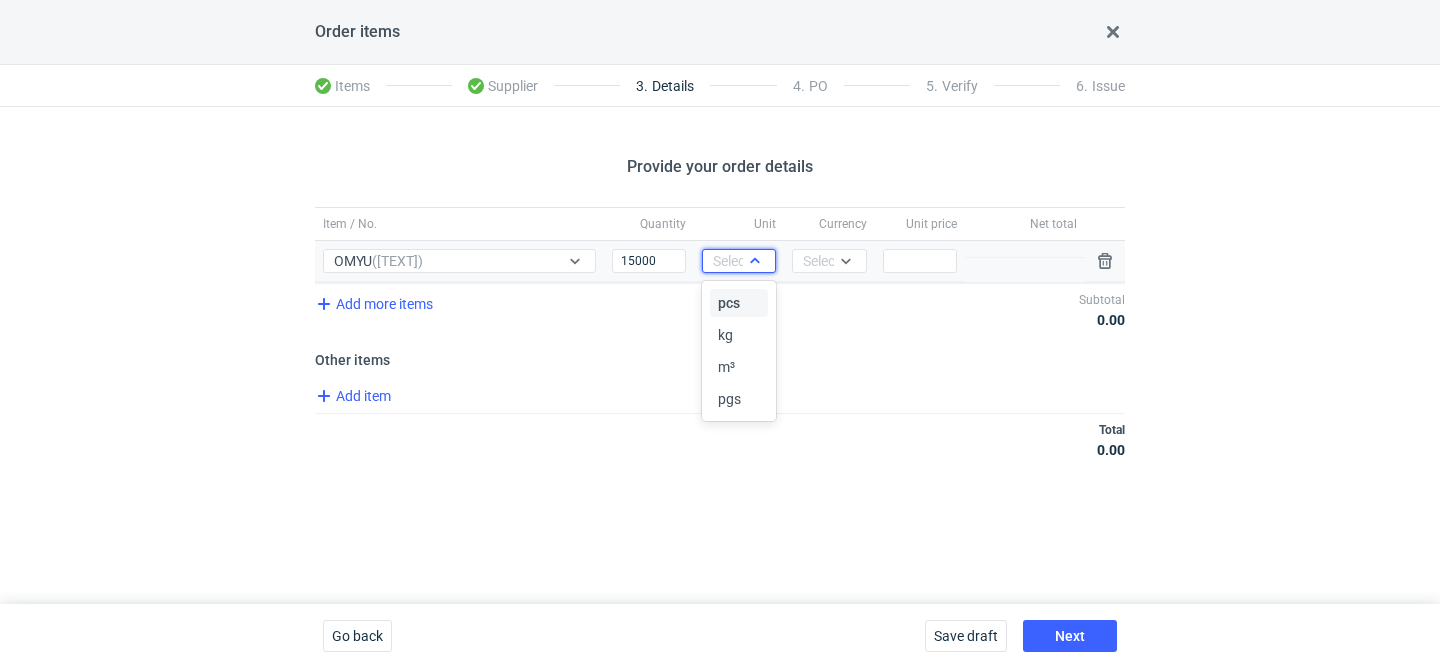 click on "Select..." at bounding box center (737, 261) 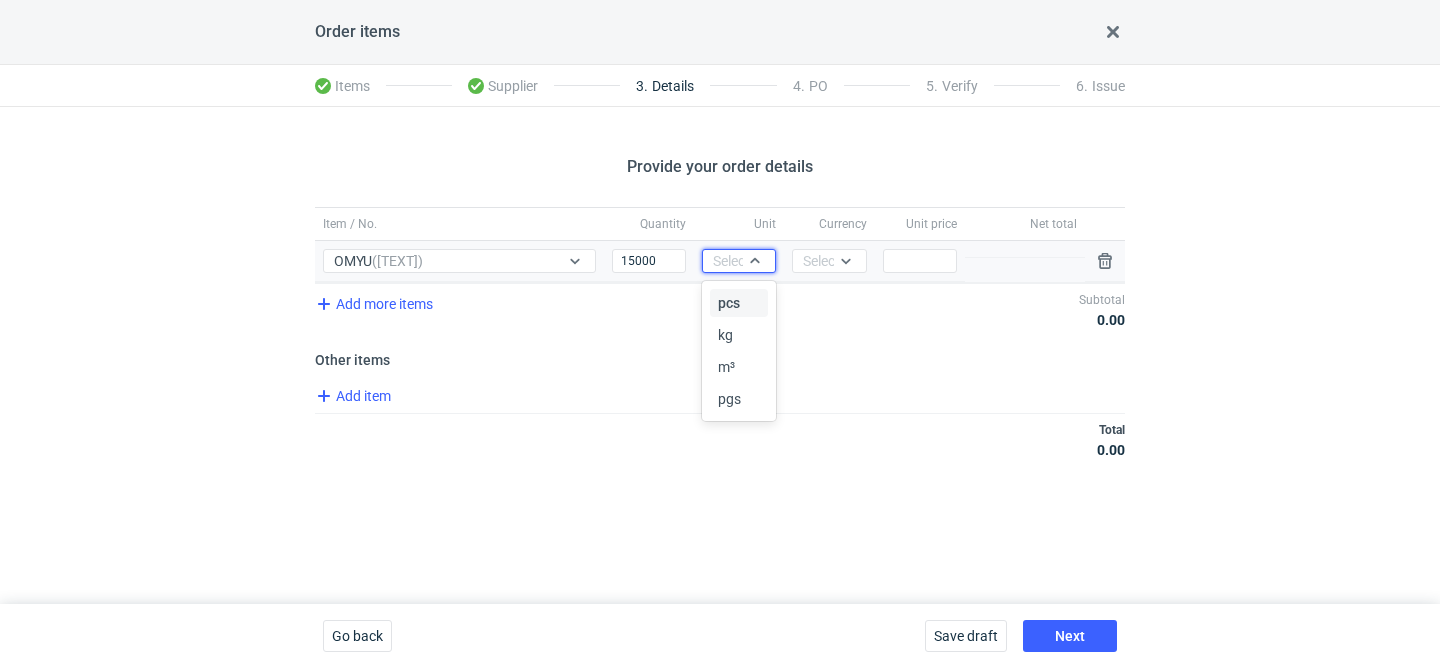 click on "pcs kg m³ pgs" at bounding box center [741, 351] 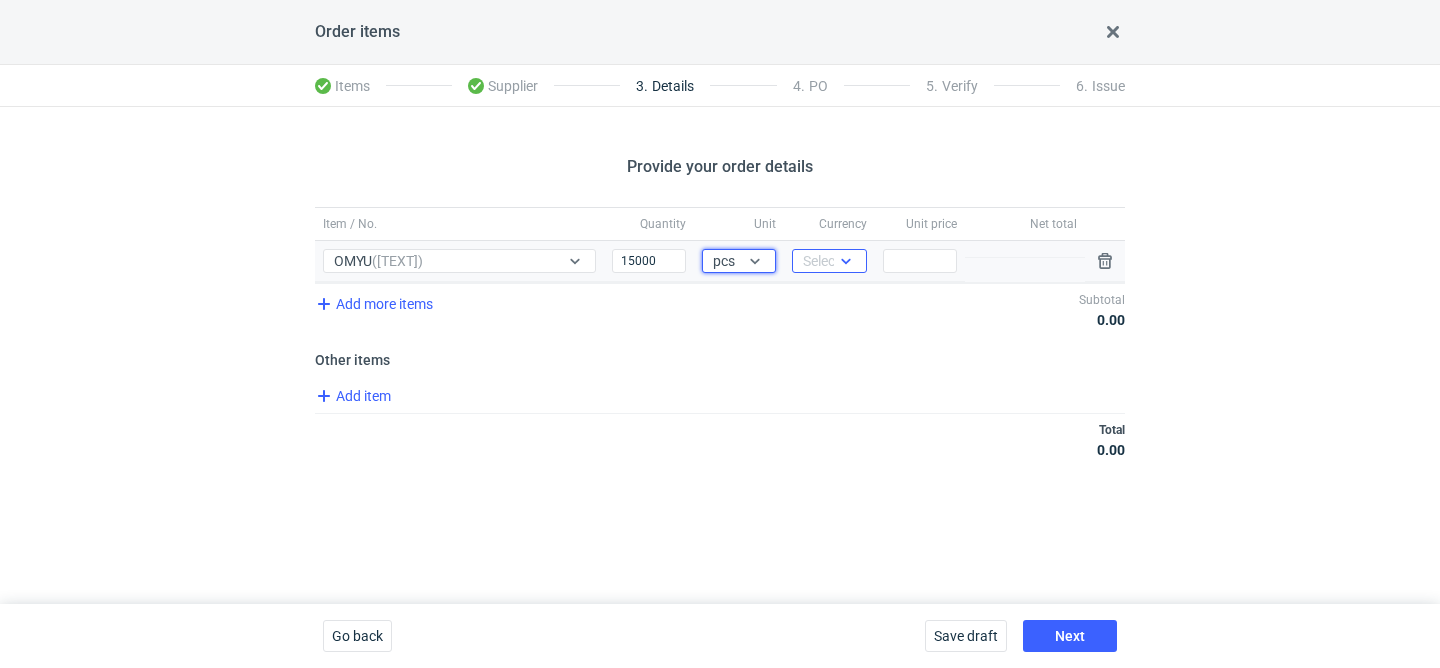 click on "Select..." at bounding box center [827, 261] 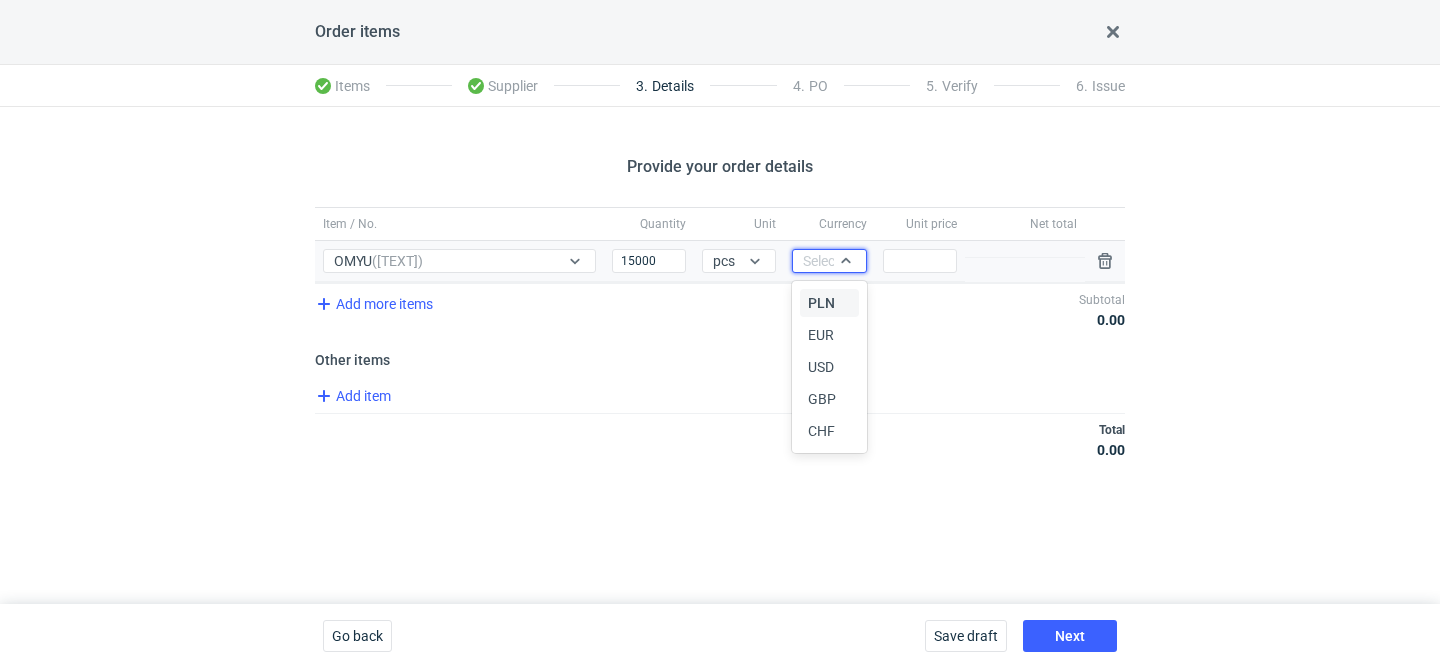 click on "PLN" at bounding box center [829, 303] 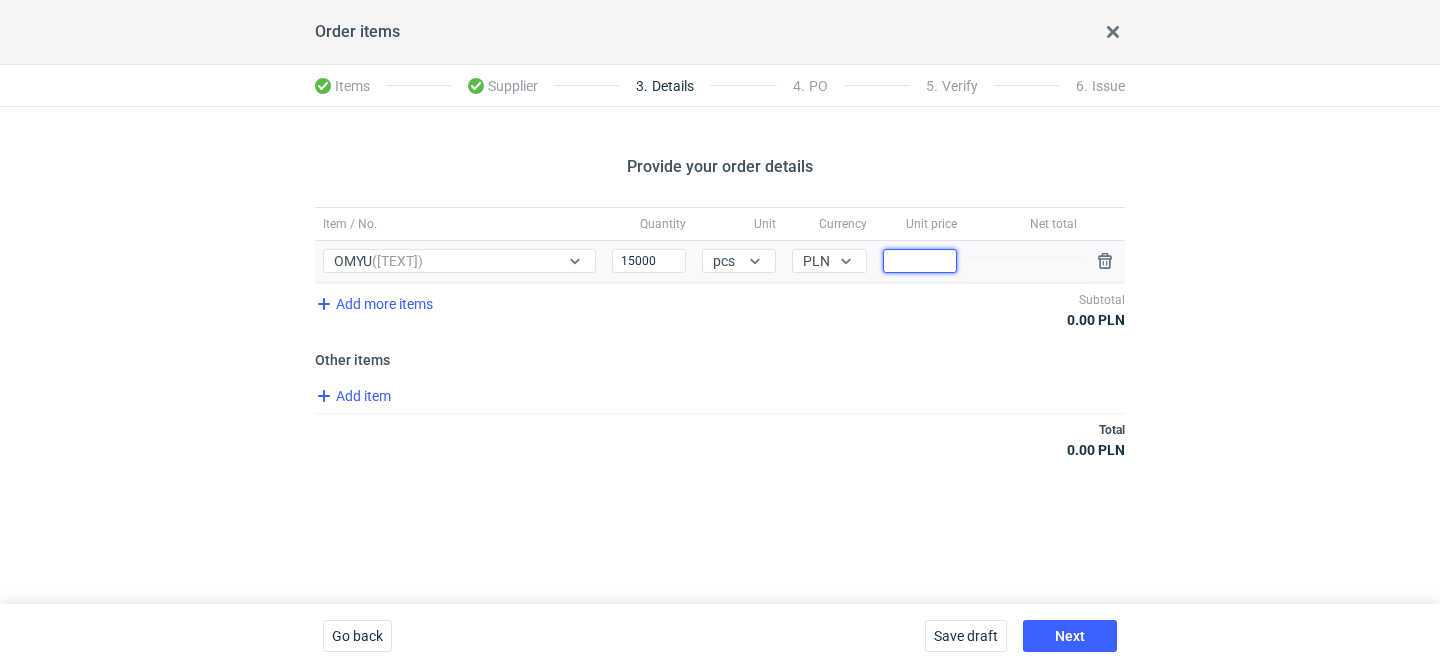 click on "Price" at bounding box center (920, 261) 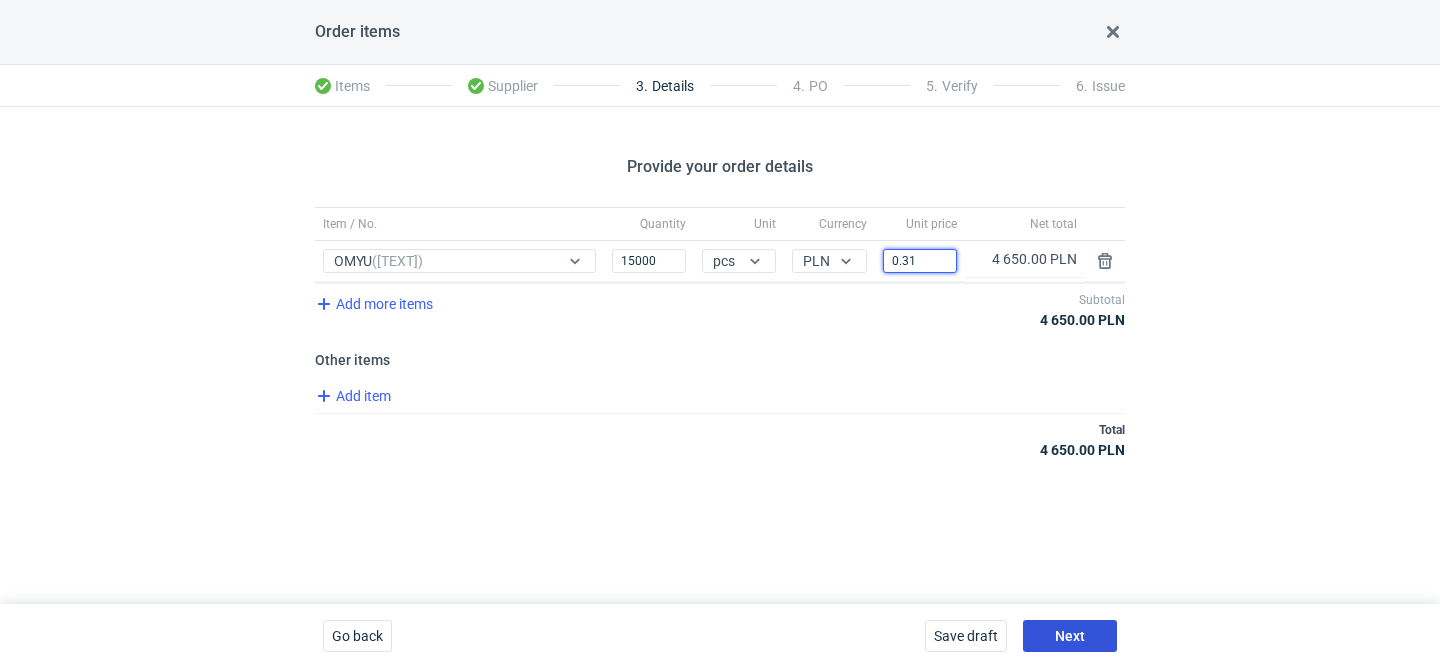 type on "0.31" 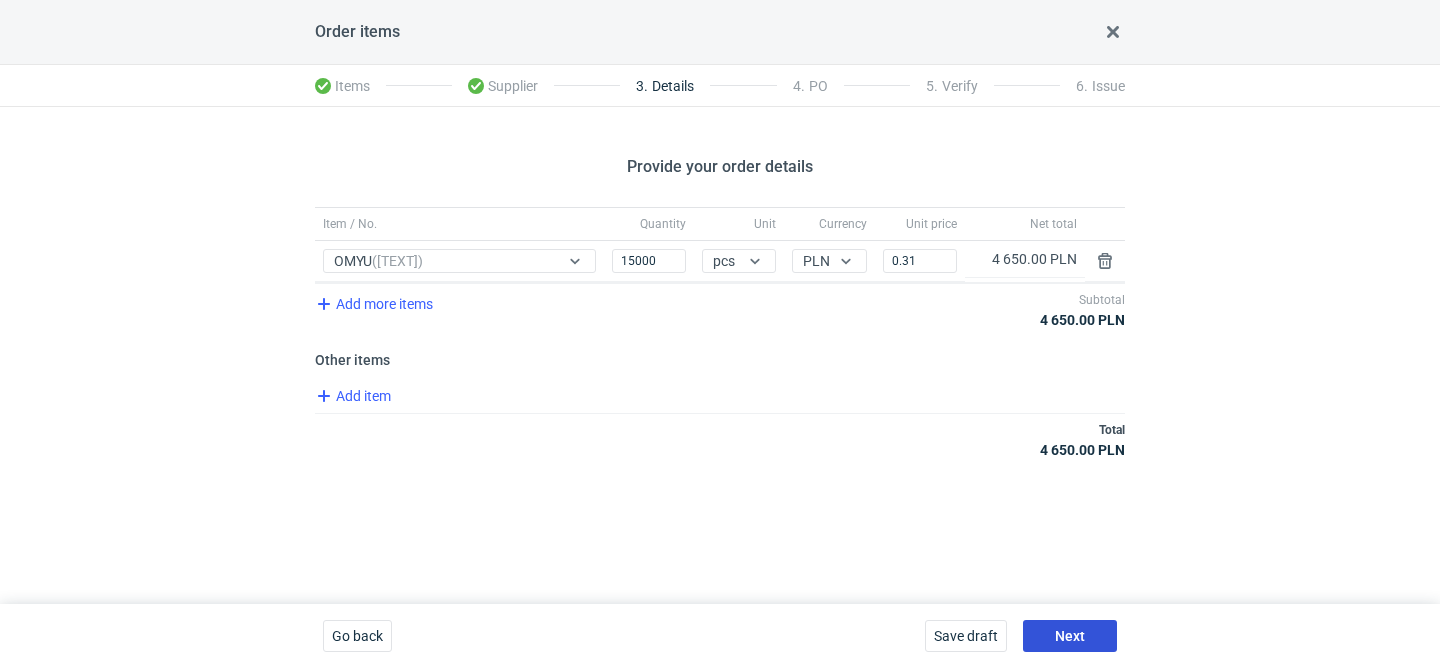 click on "Next" at bounding box center [1070, 636] 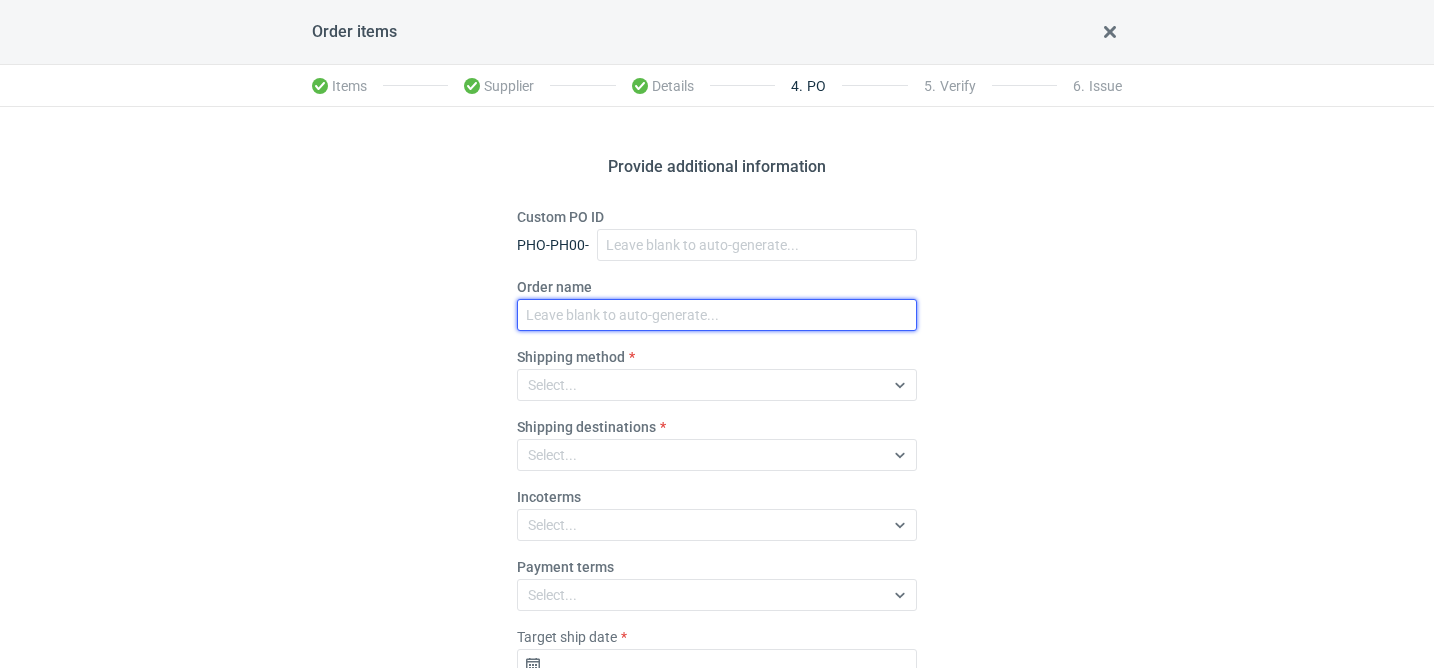 click on "Order name" at bounding box center [717, 315] 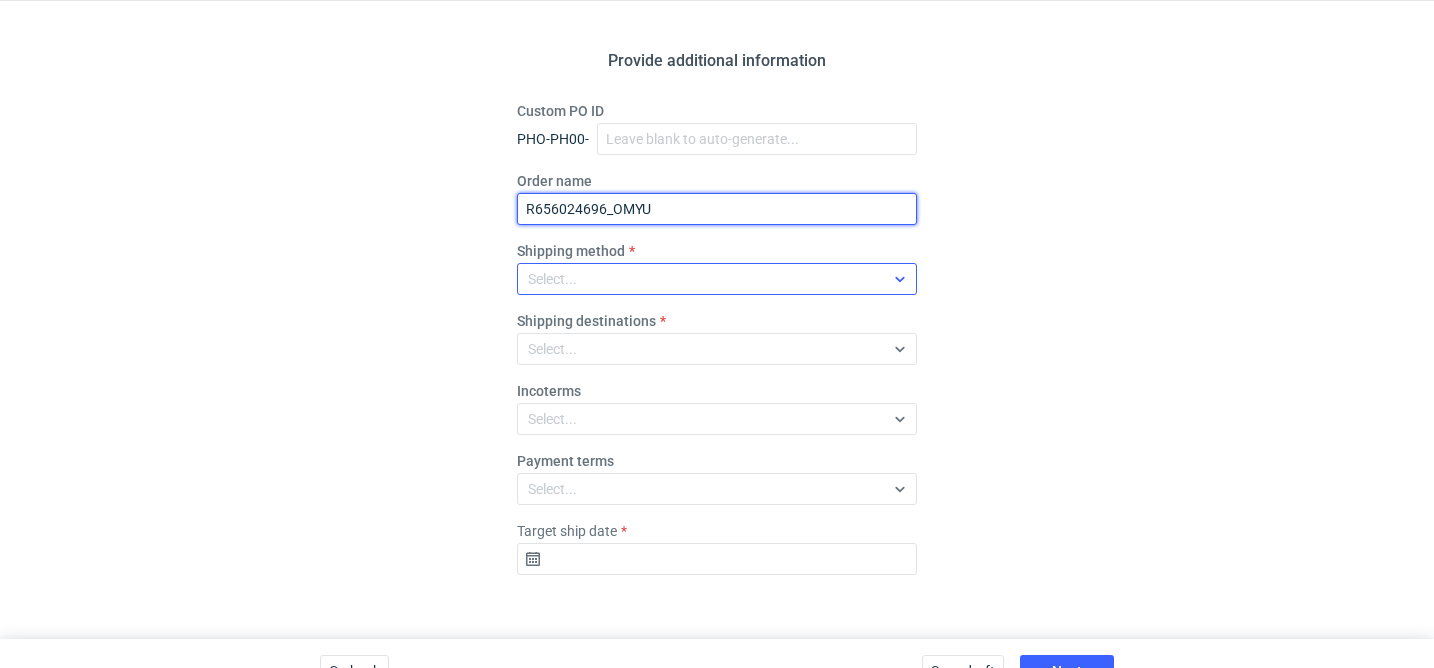 scroll, scrollTop: 141, scrollLeft: 0, axis: vertical 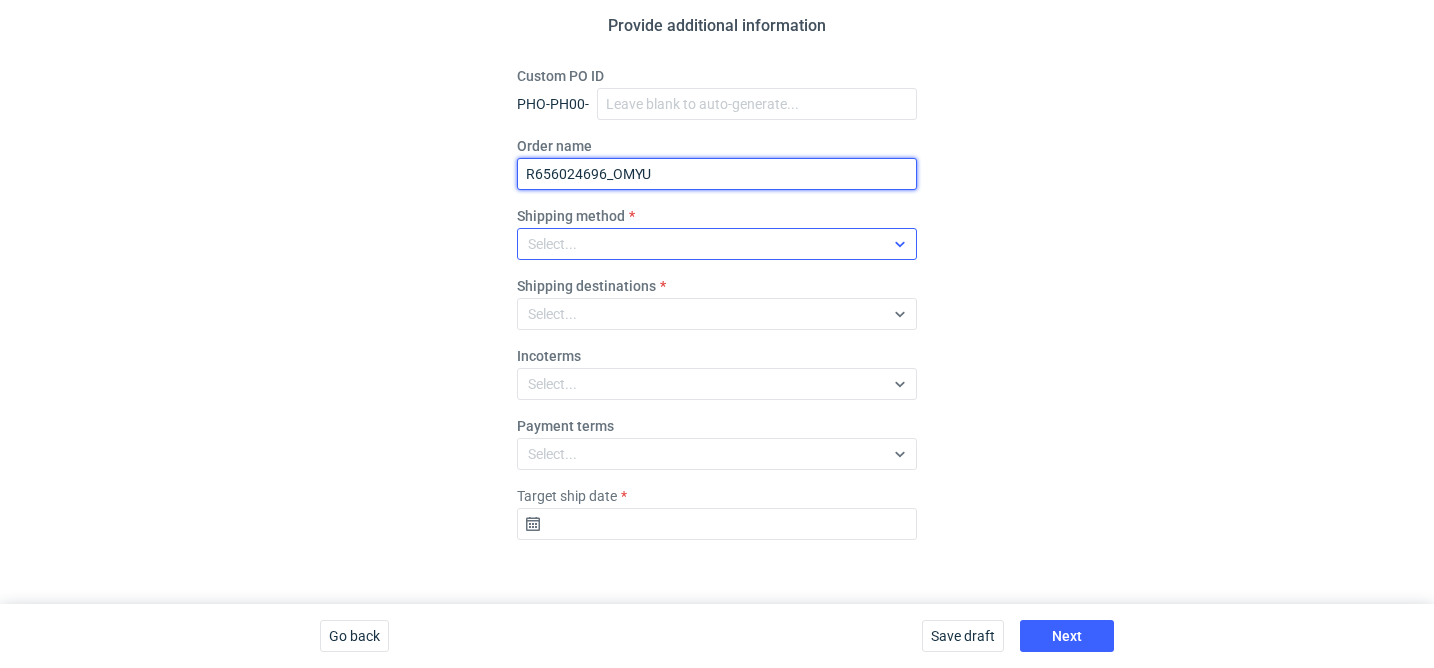 type on "R656024696_OMYU" 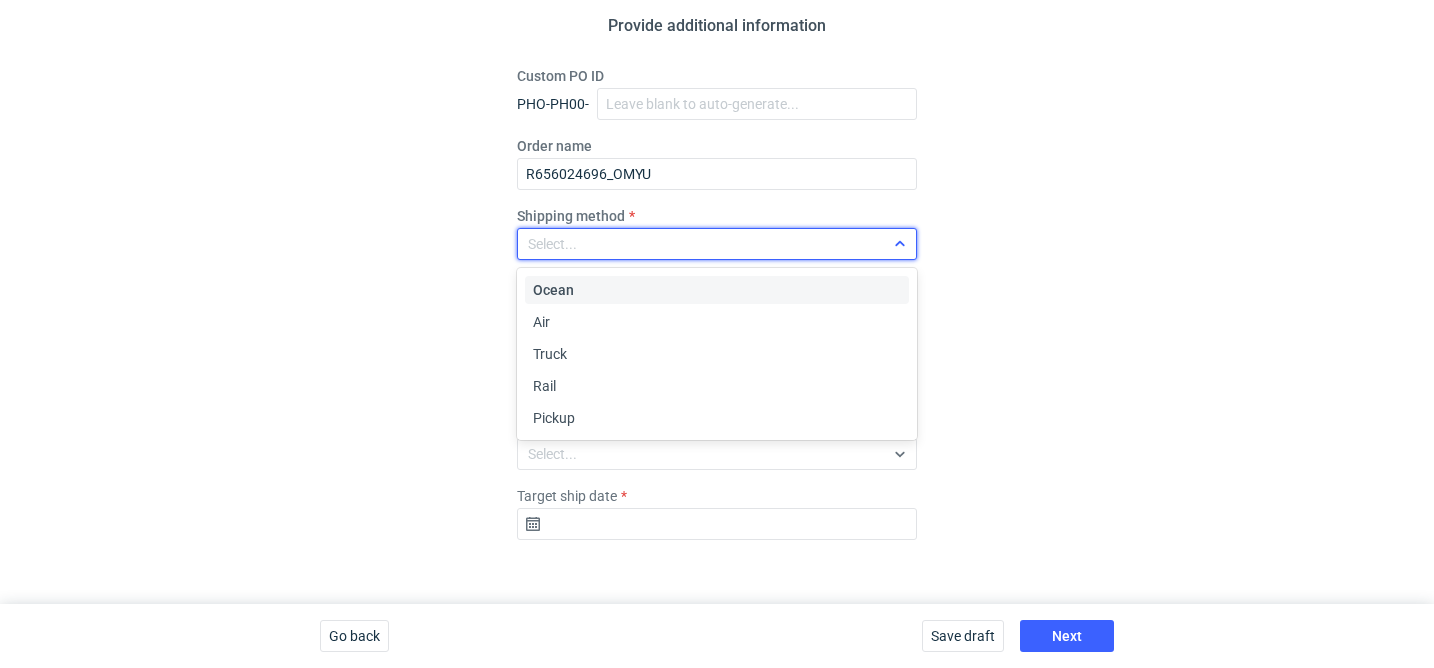 click on "Select..." at bounding box center [701, 244] 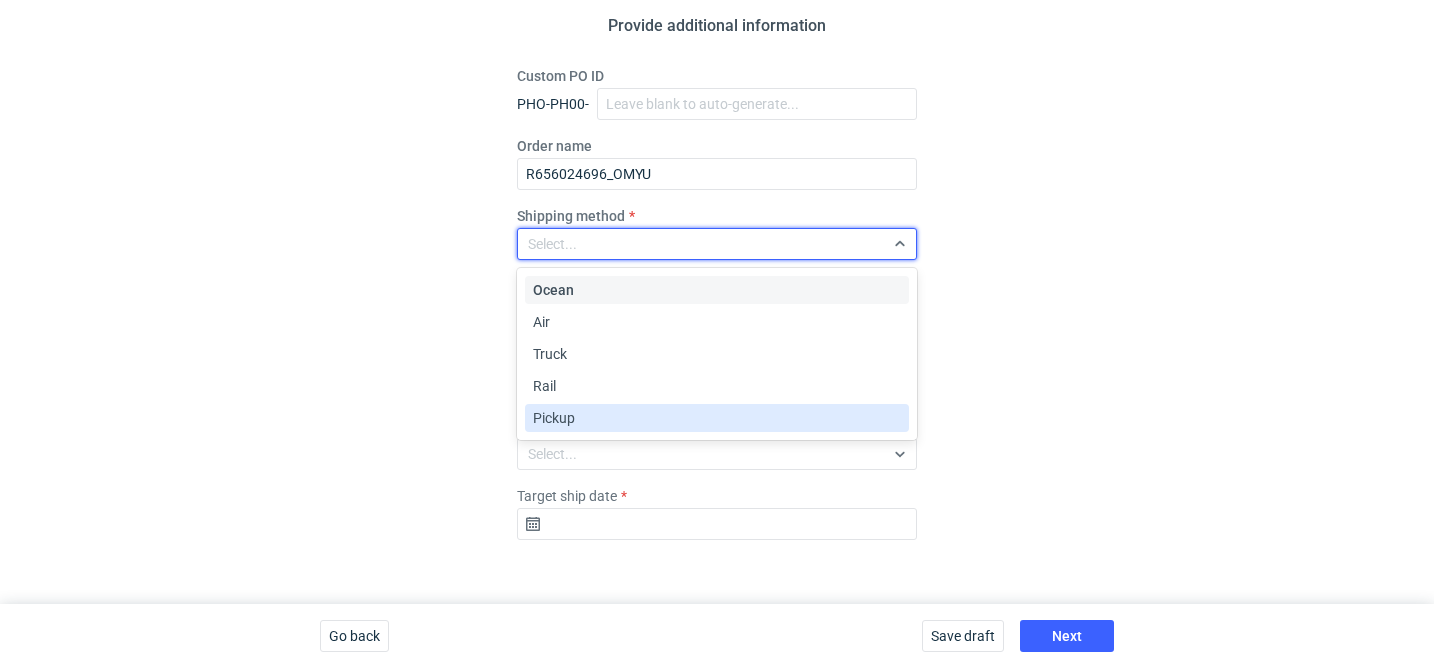 click on "Pickup" at bounding box center [717, 418] 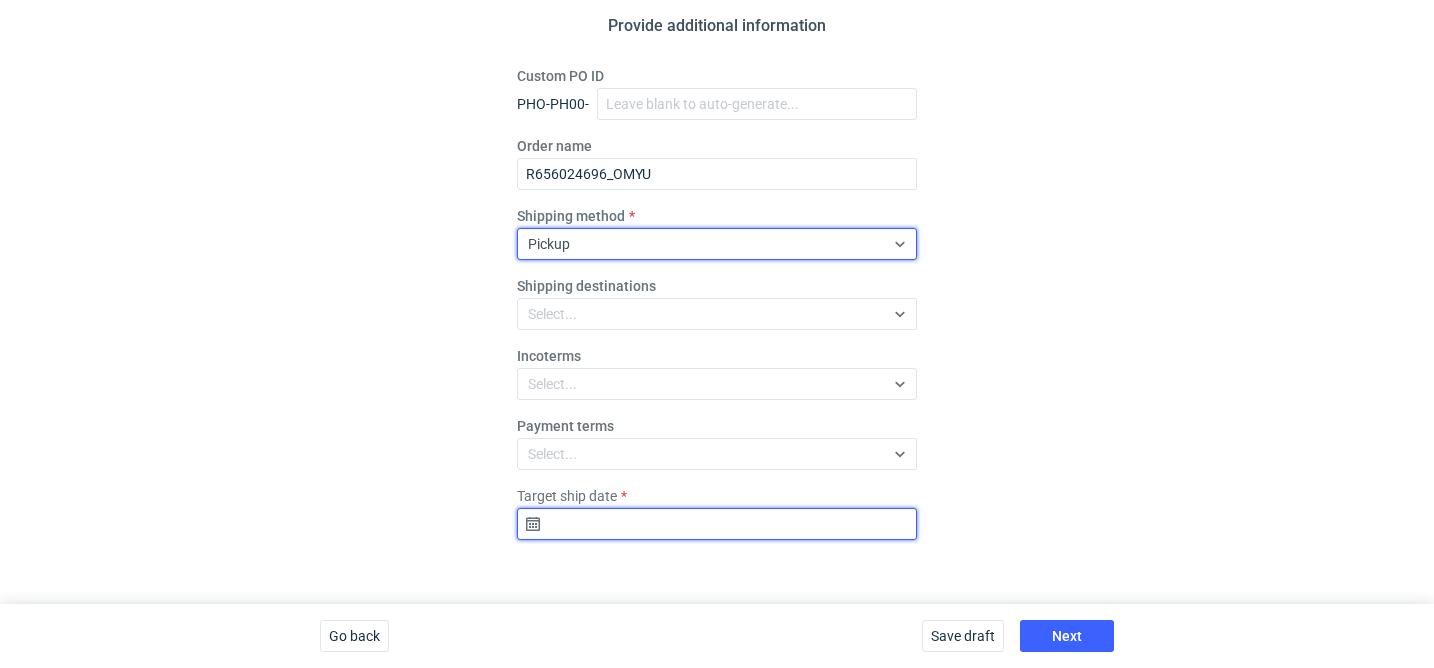 click on "Target ship date" at bounding box center (717, 524) 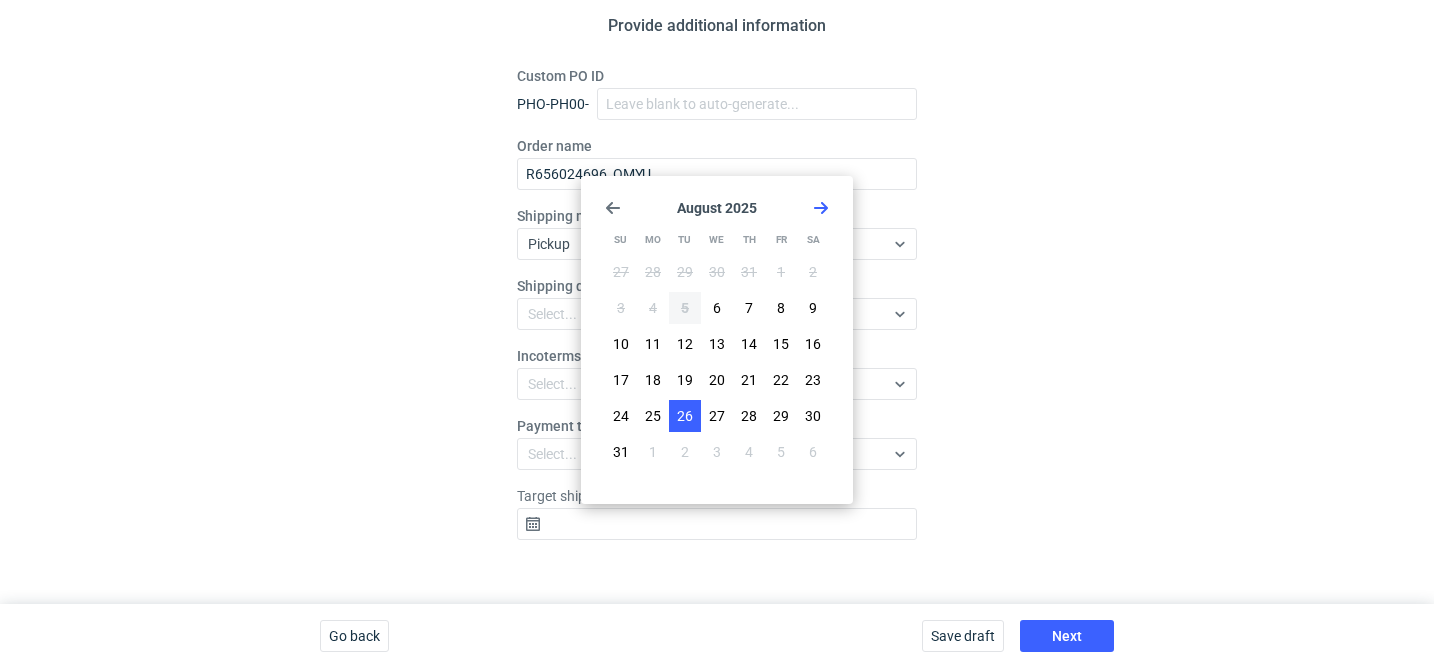 click on "26" at bounding box center (685, 416) 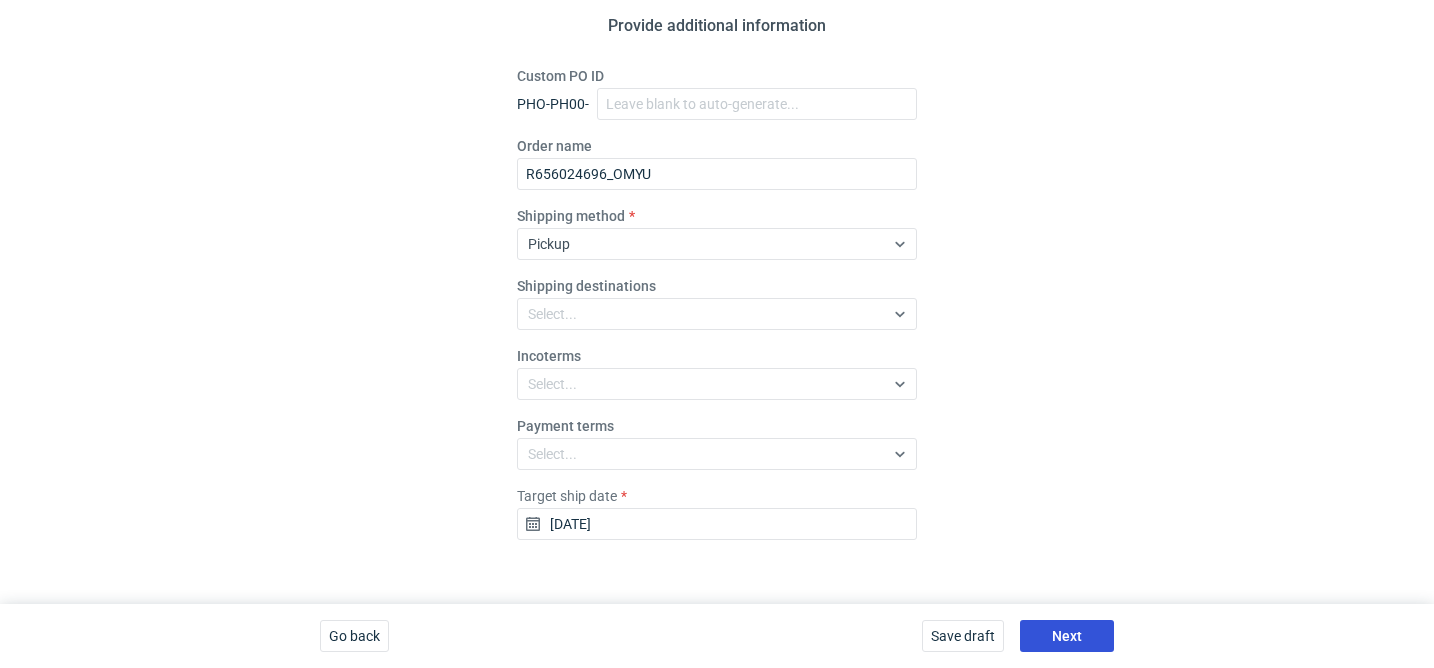click on "Next" at bounding box center [1067, 636] 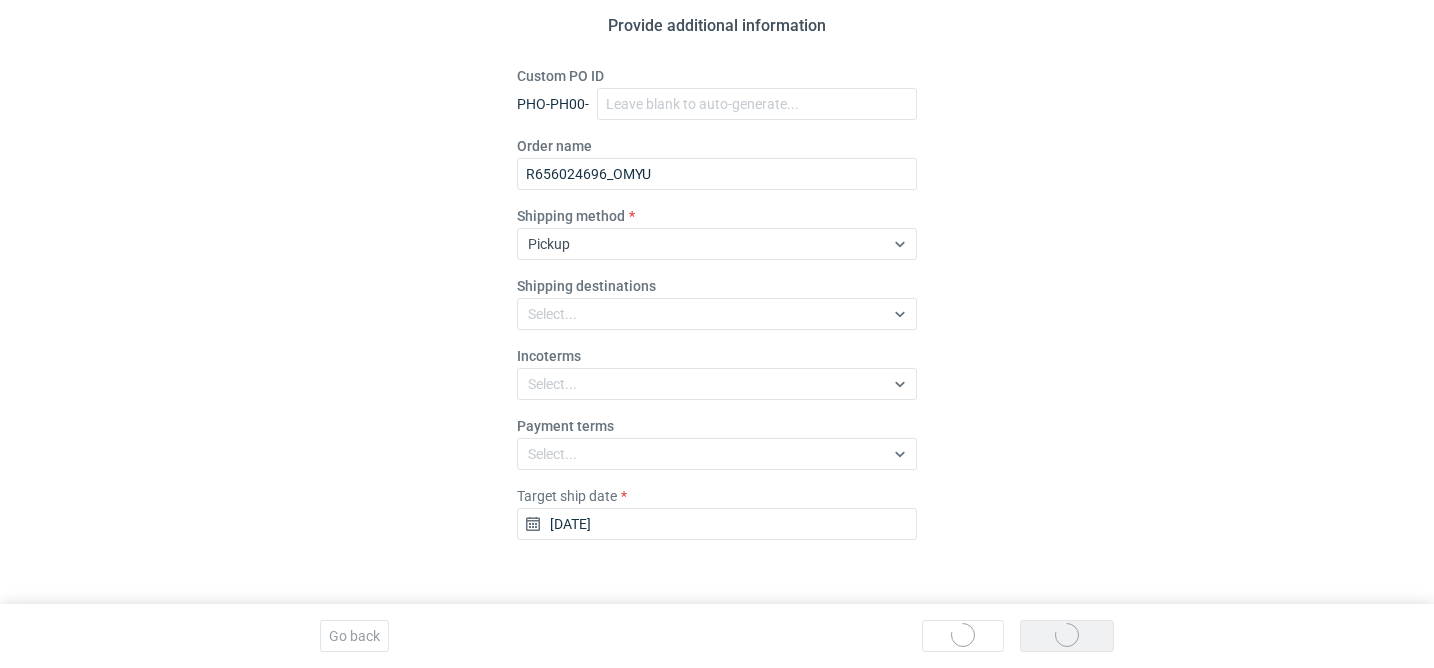 scroll, scrollTop: 0, scrollLeft: 0, axis: both 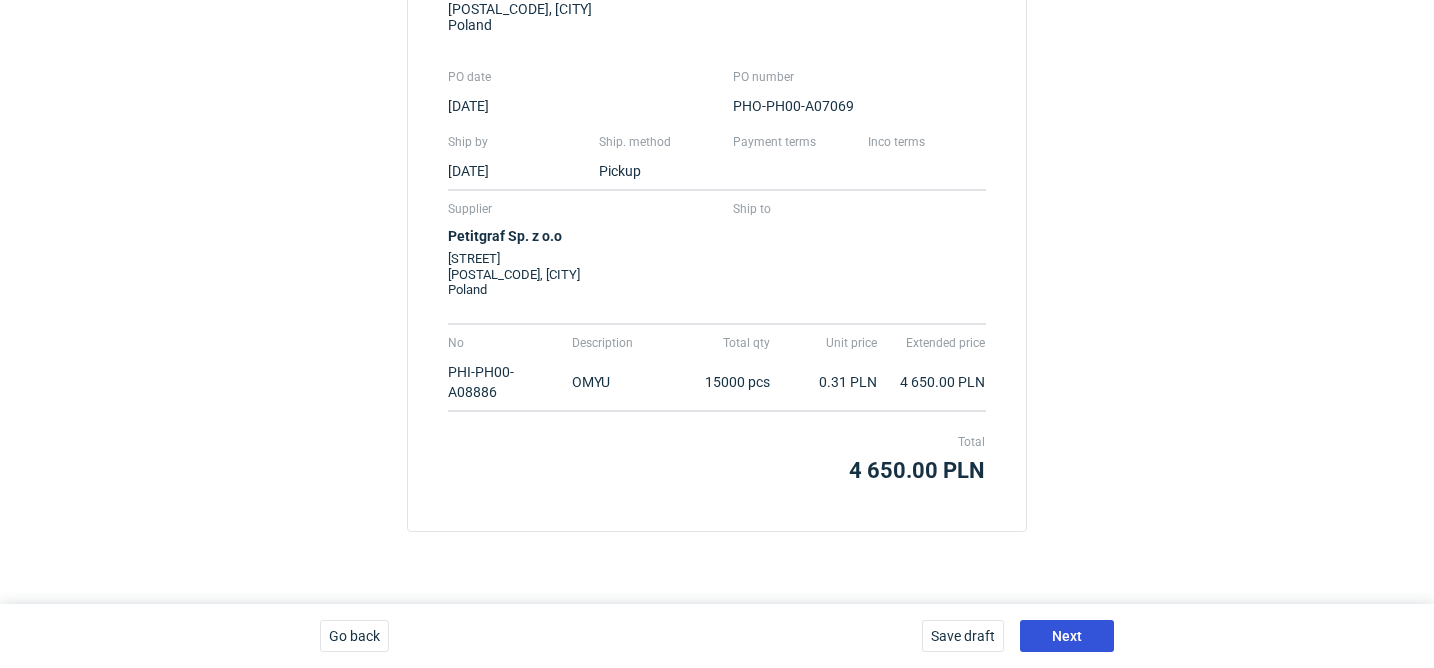 click on "Next" at bounding box center (1067, 636) 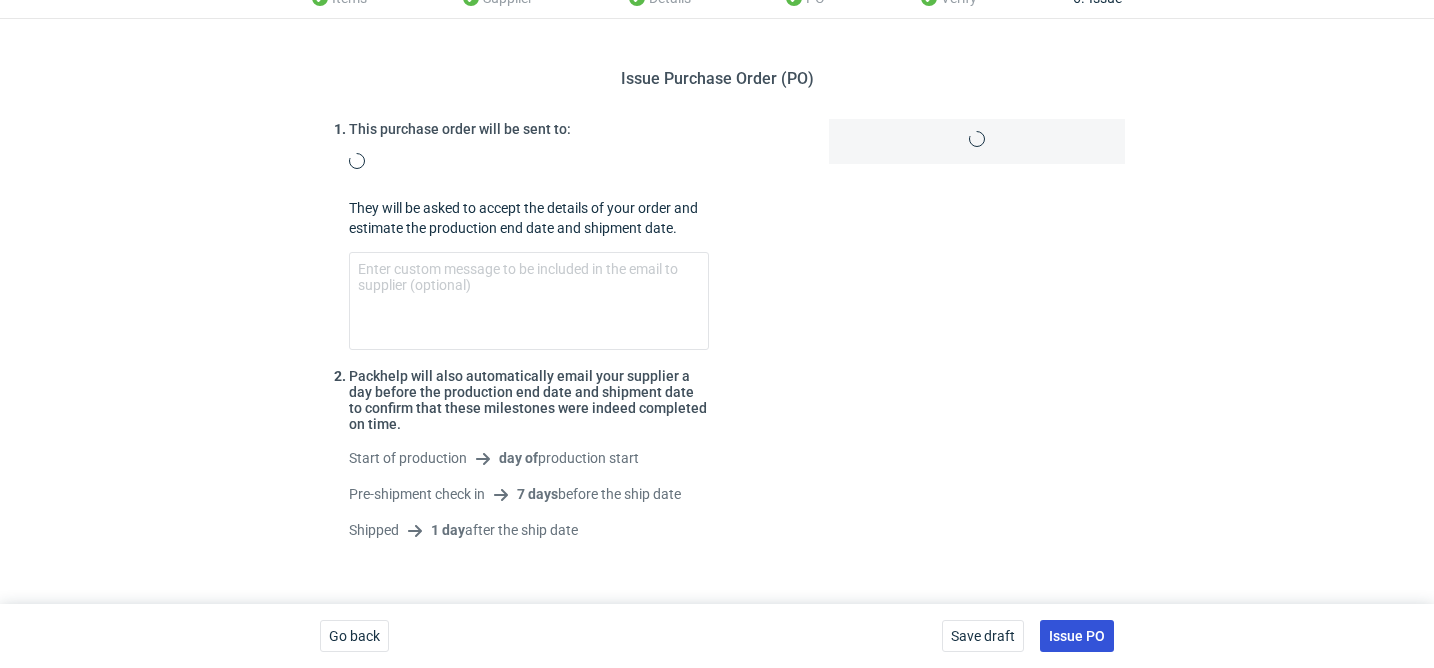 scroll, scrollTop: 123, scrollLeft: 0, axis: vertical 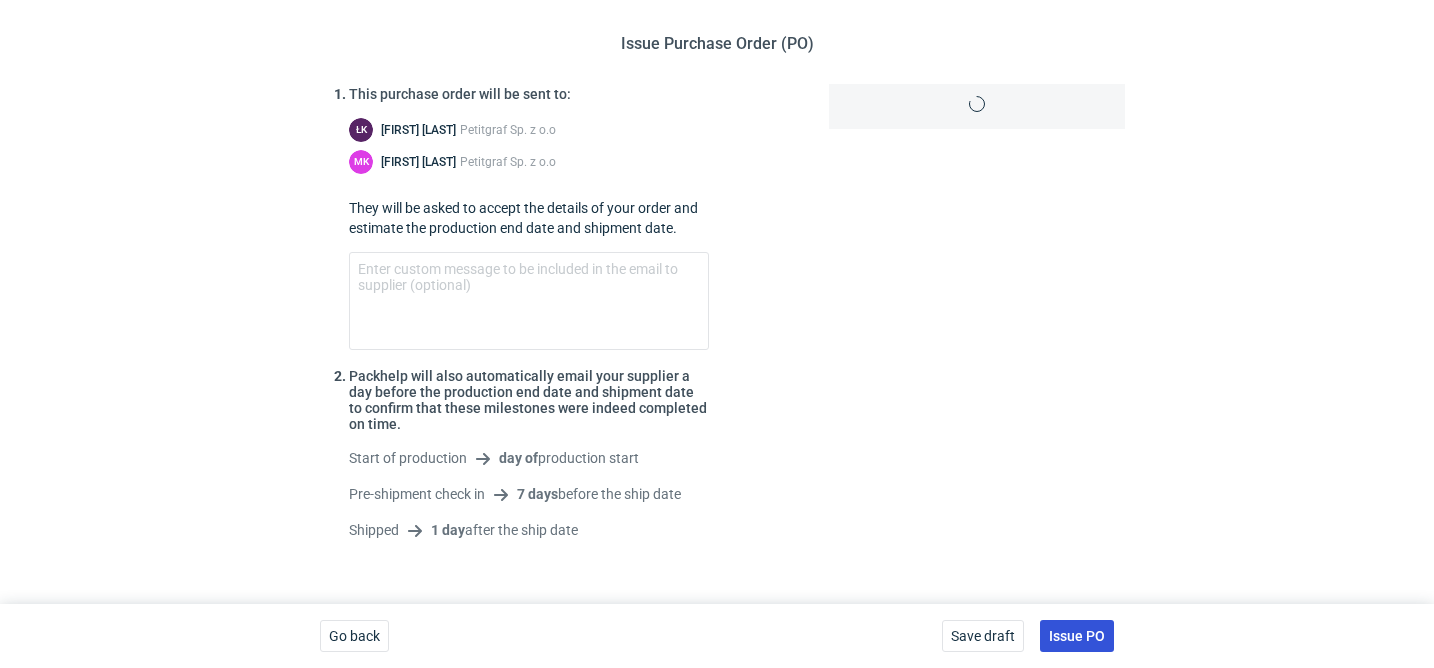 click on "Issue PO" at bounding box center [1077, 636] 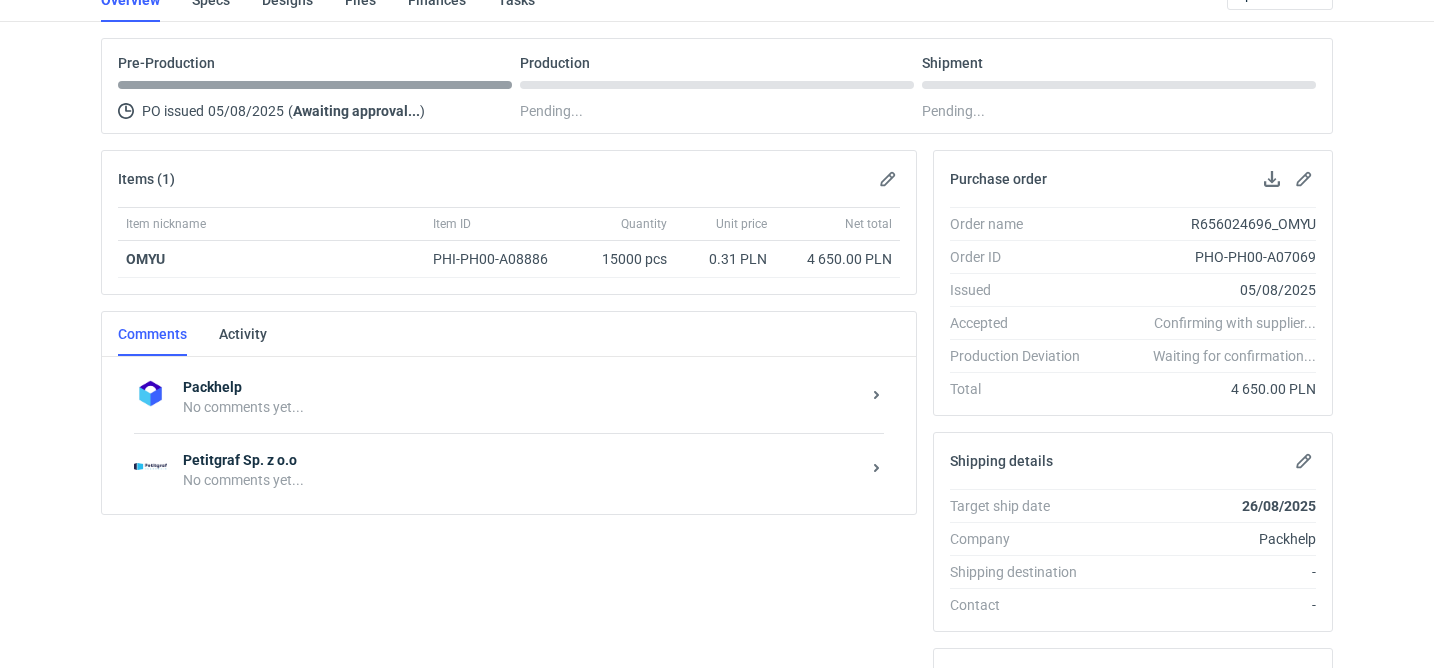 scroll, scrollTop: 237, scrollLeft: 0, axis: vertical 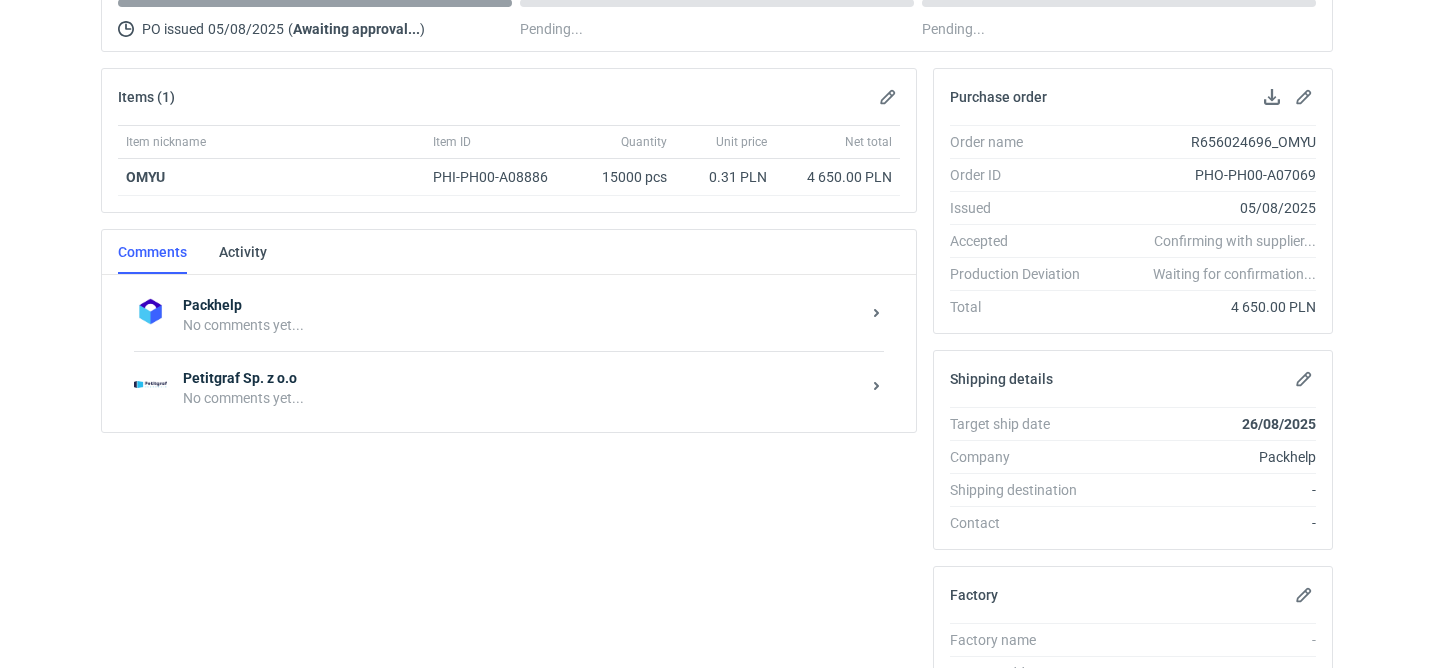 click on "Packhelp No comments yet... Petitgraf Sp. z o.o No comments yet..." at bounding box center (509, 353) 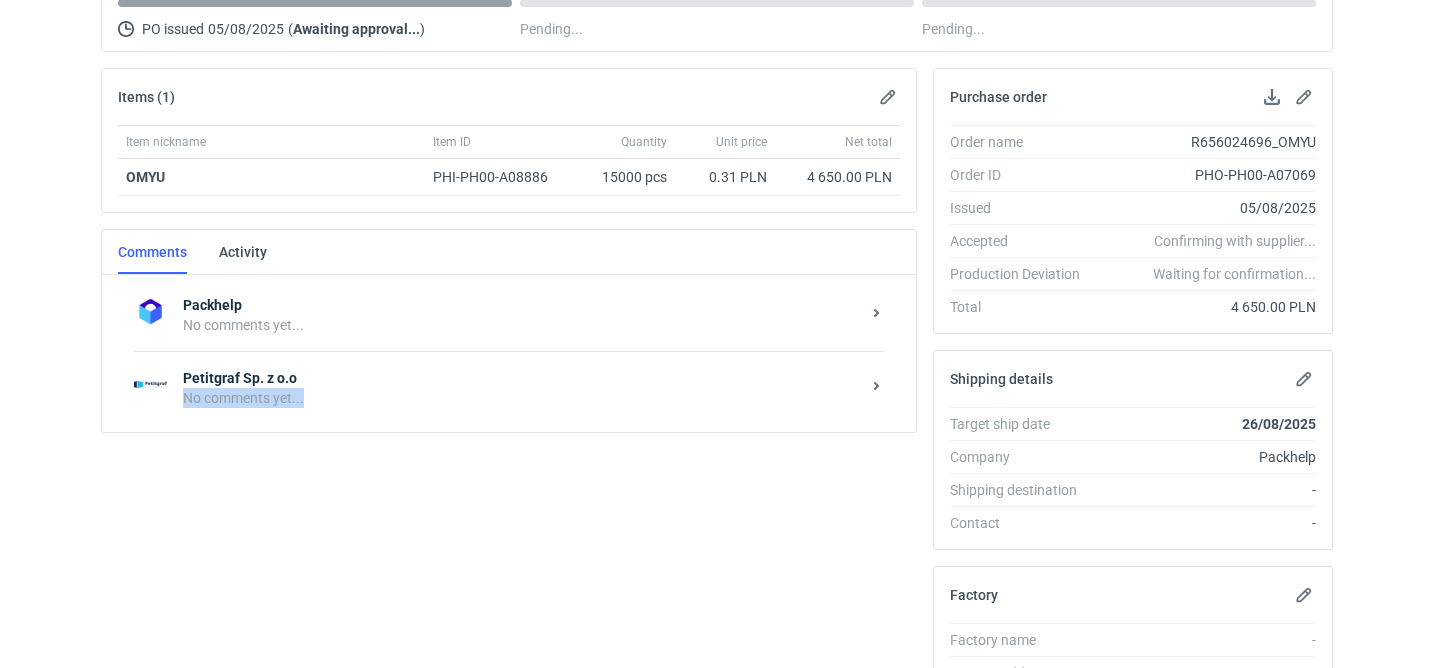 click on "Petitgraf Sp. z o.o No comments yet..." at bounding box center (525, 388) 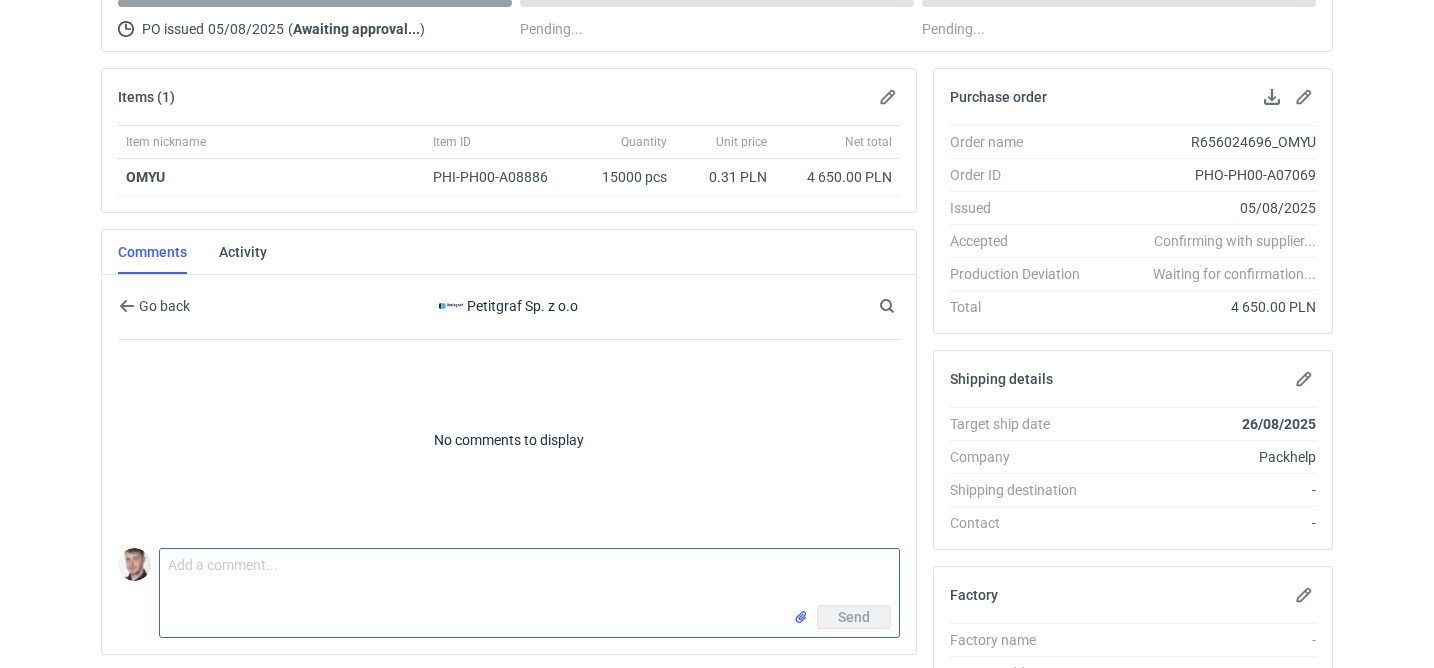 click on "Comment message" at bounding box center [529, 577] 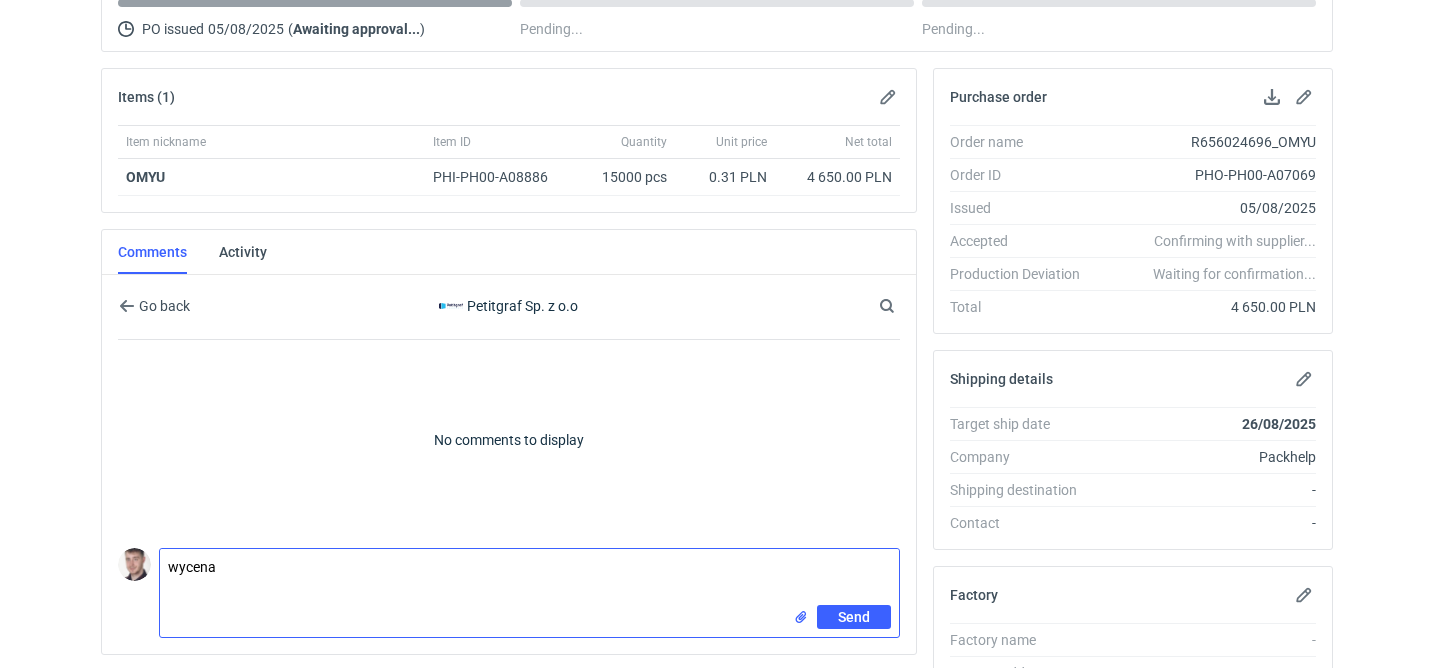 paste on "CASW - 1" 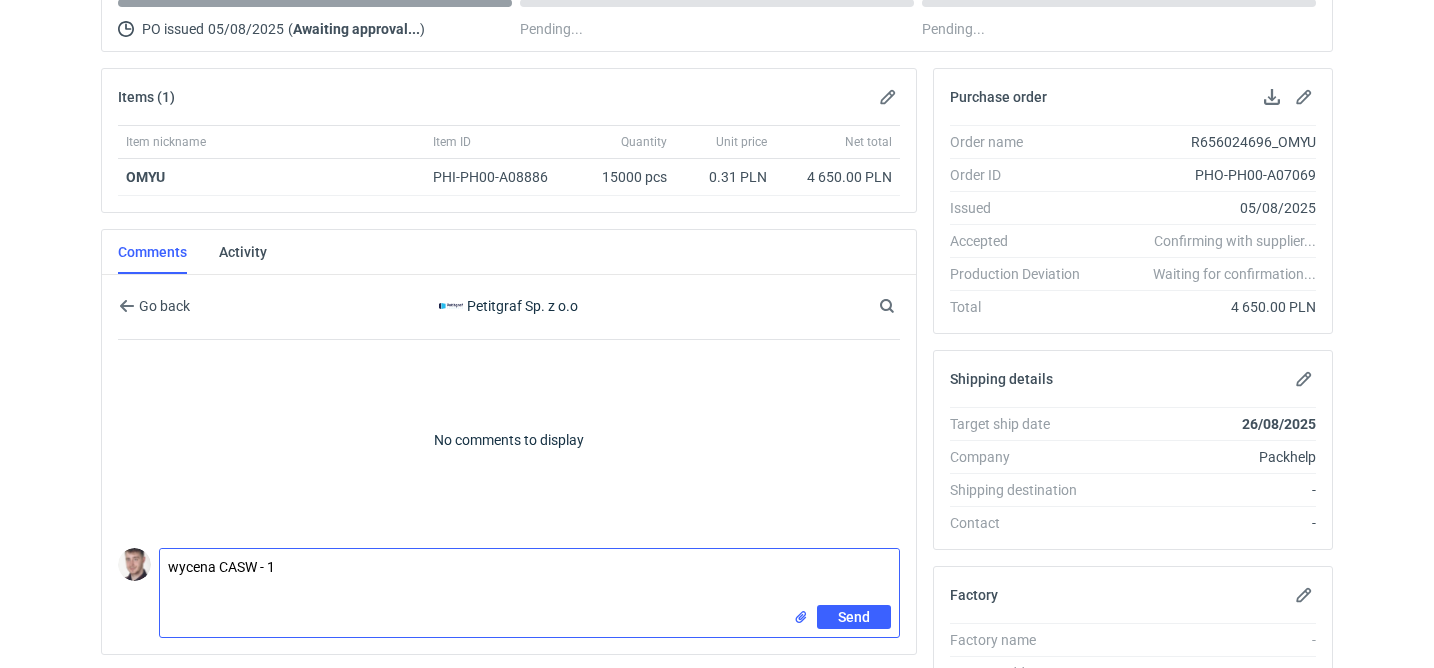 type on "wycena CASW - 1" 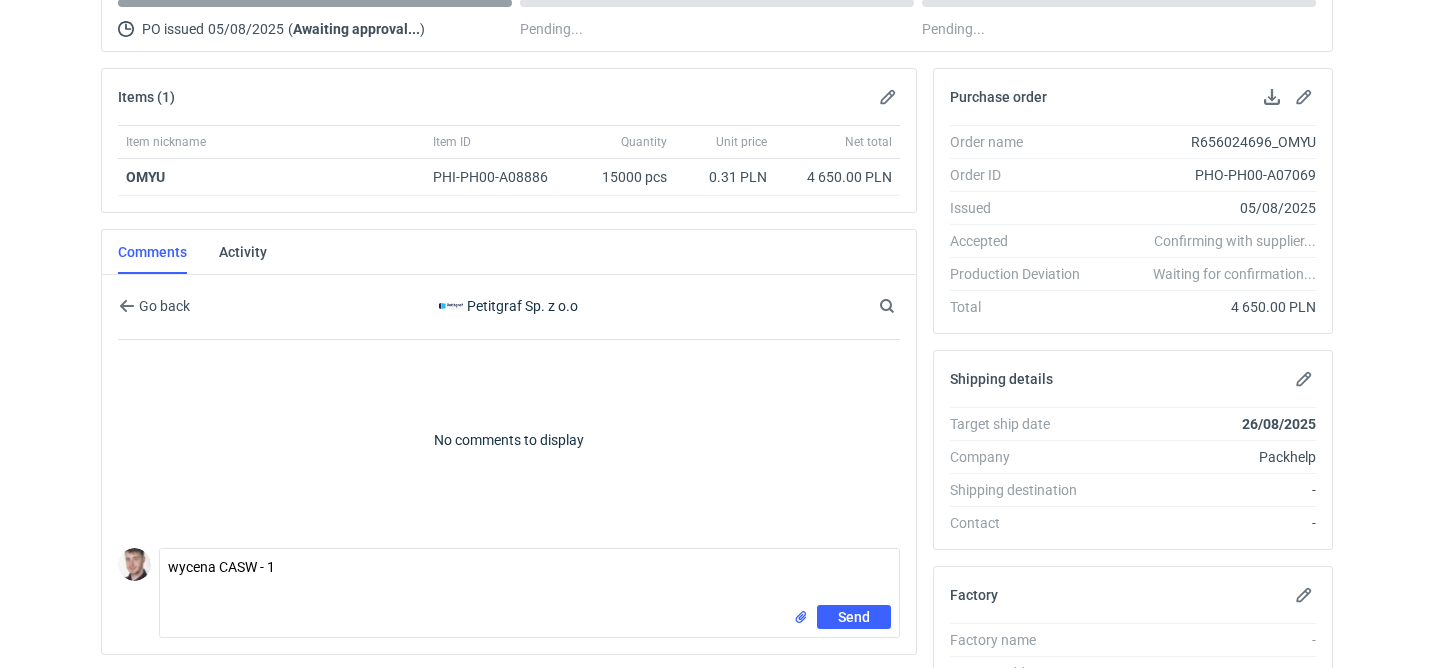 type 